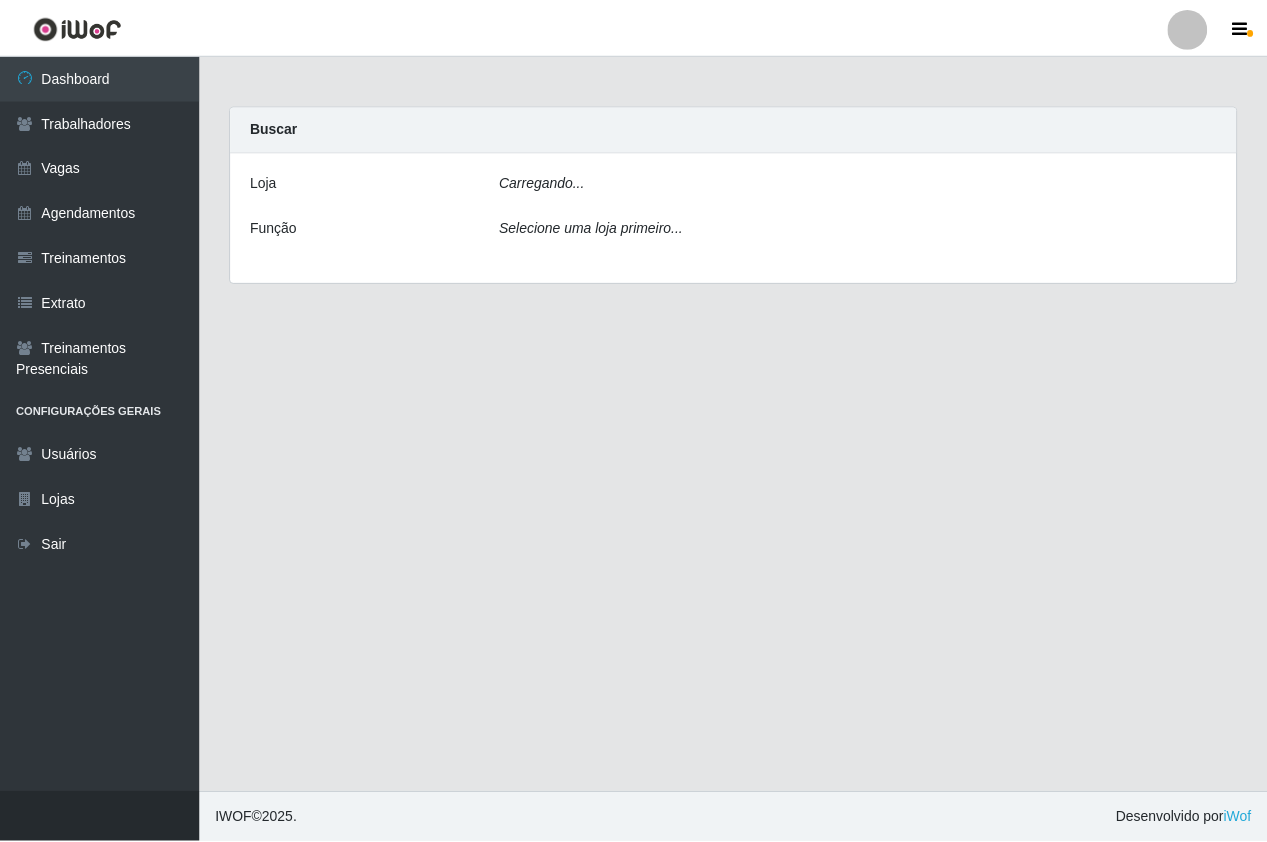 scroll, scrollTop: 0, scrollLeft: 0, axis: both 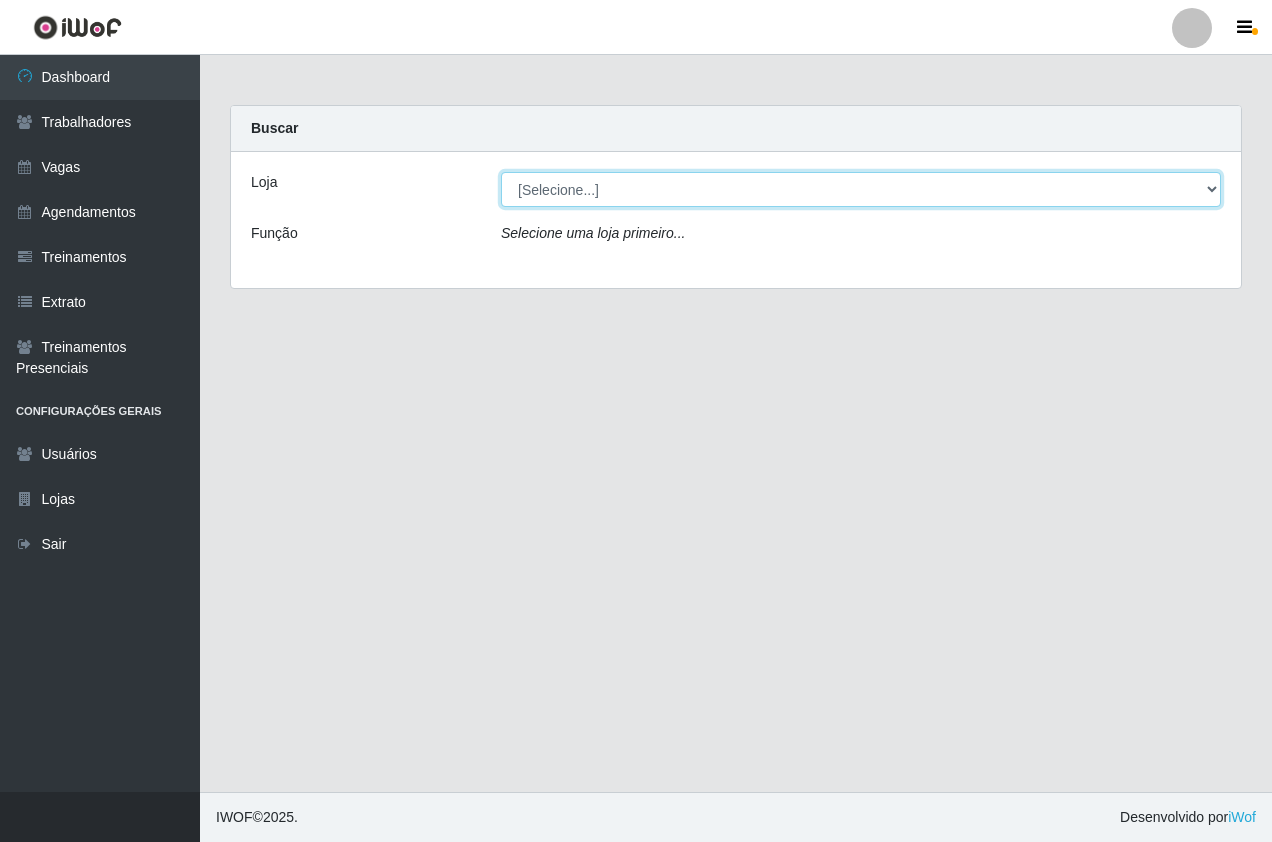 click on "[Selecione...] Pizza Nostra" at bounding box center (861, 189) 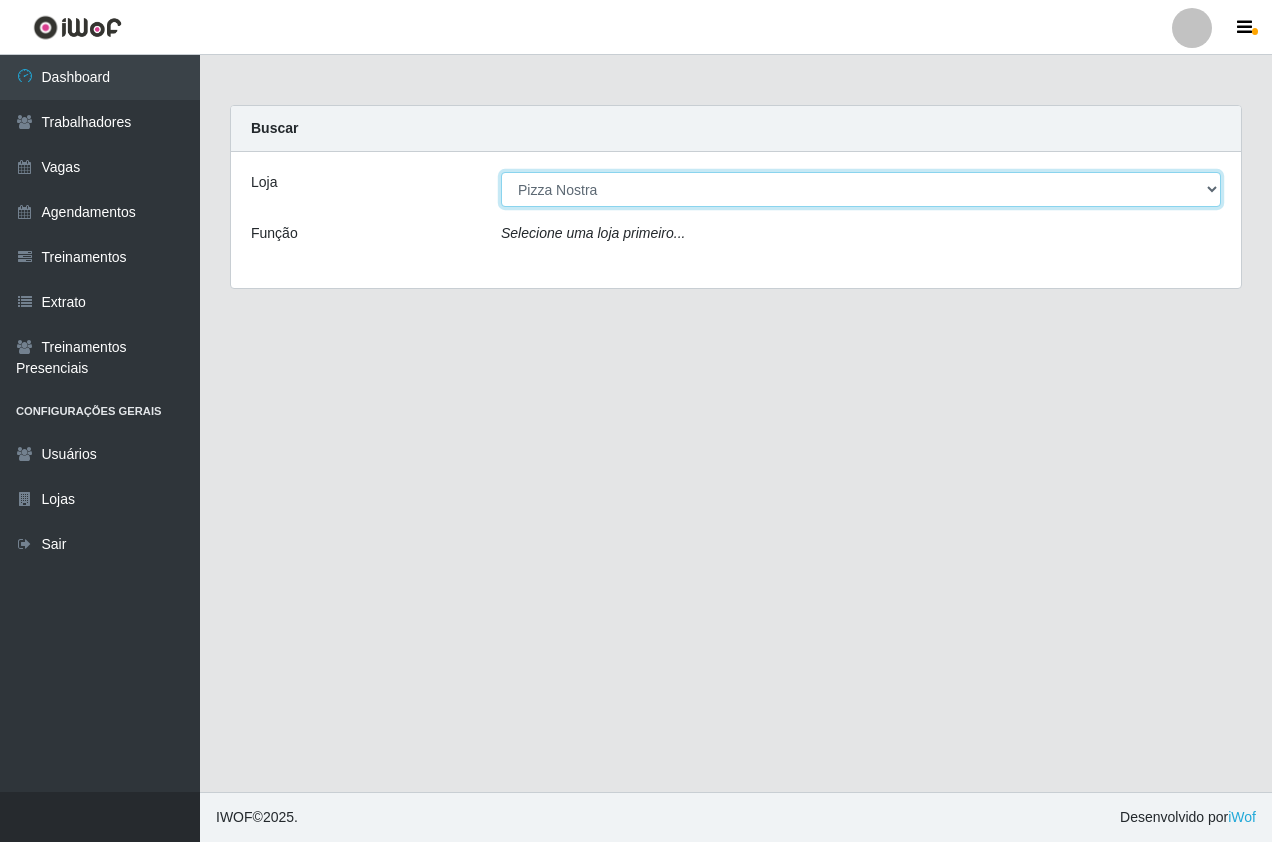 click on "[Selecione...] Pizza Nostra" at bounding box center (861, 189) 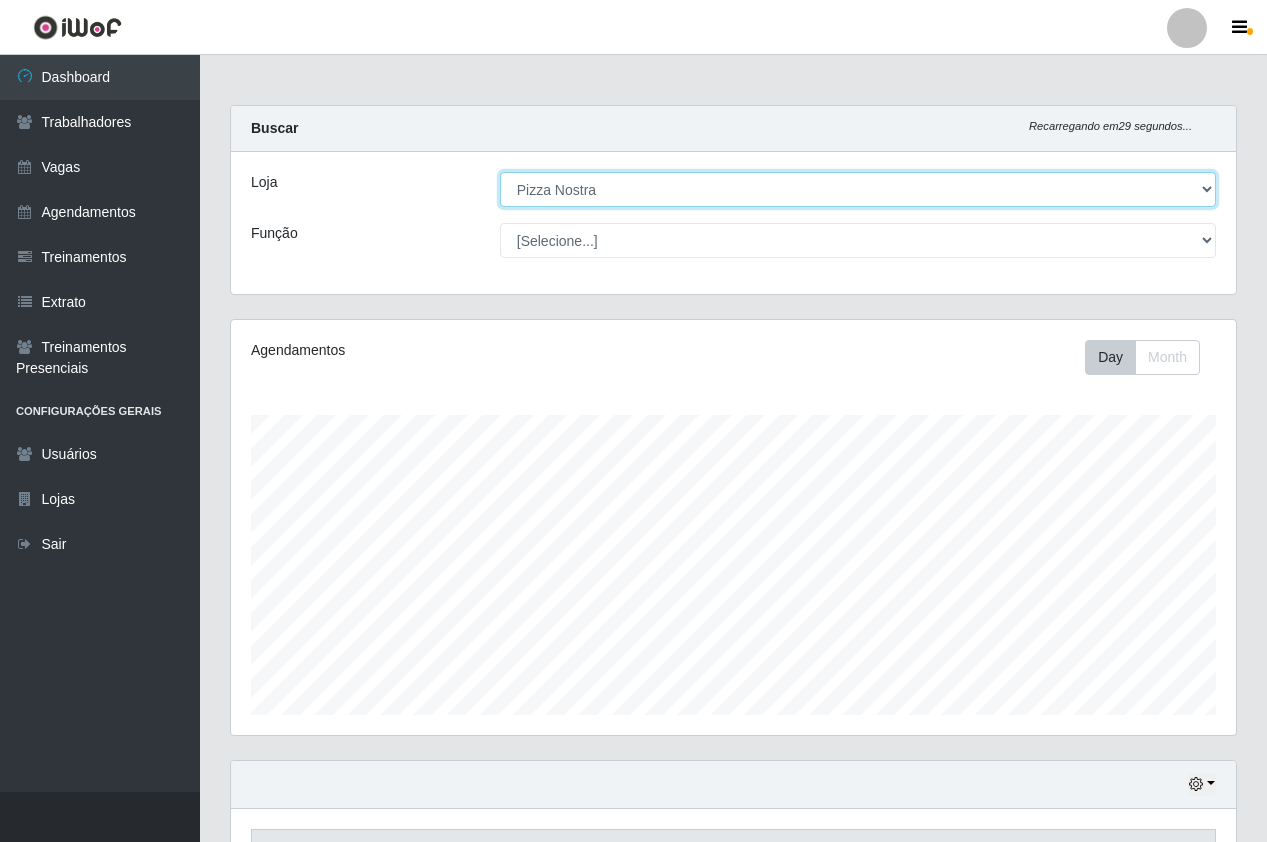 scroll, scrollTop: 999585, scrollLeft: 998995, axis: both 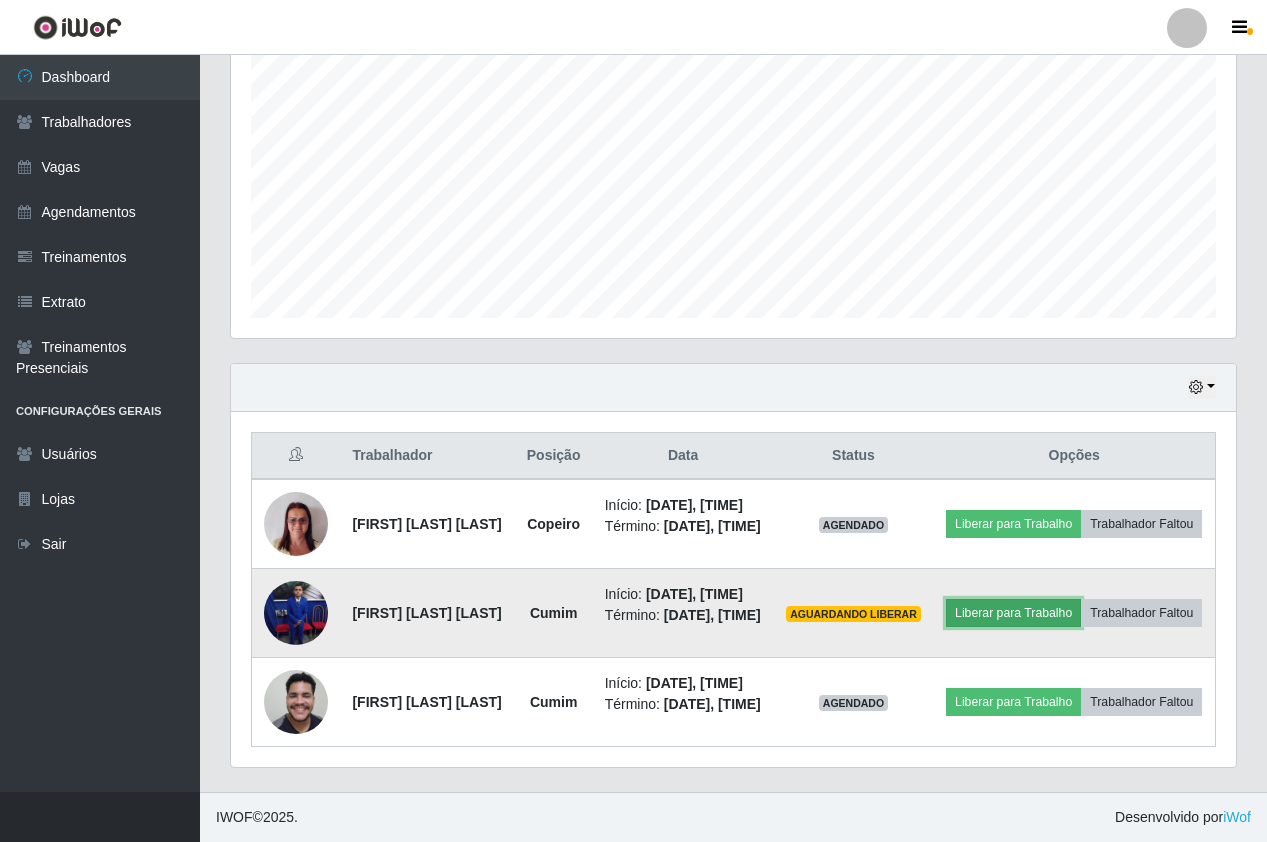 click on "Liberar para Trabalho" at bounding box center (1013, 613) 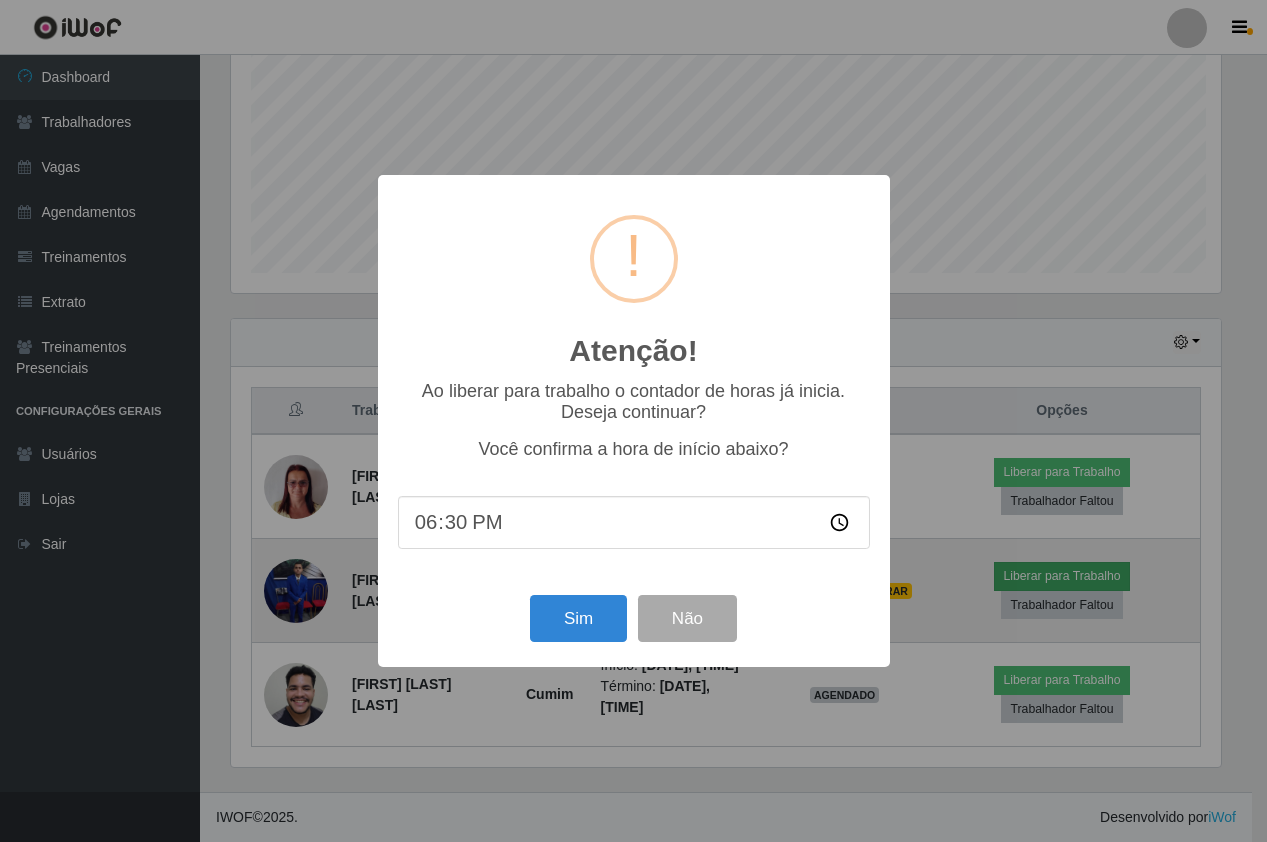 scroll, scrollTop: 999585, scrollLeft: 999005, axis: both 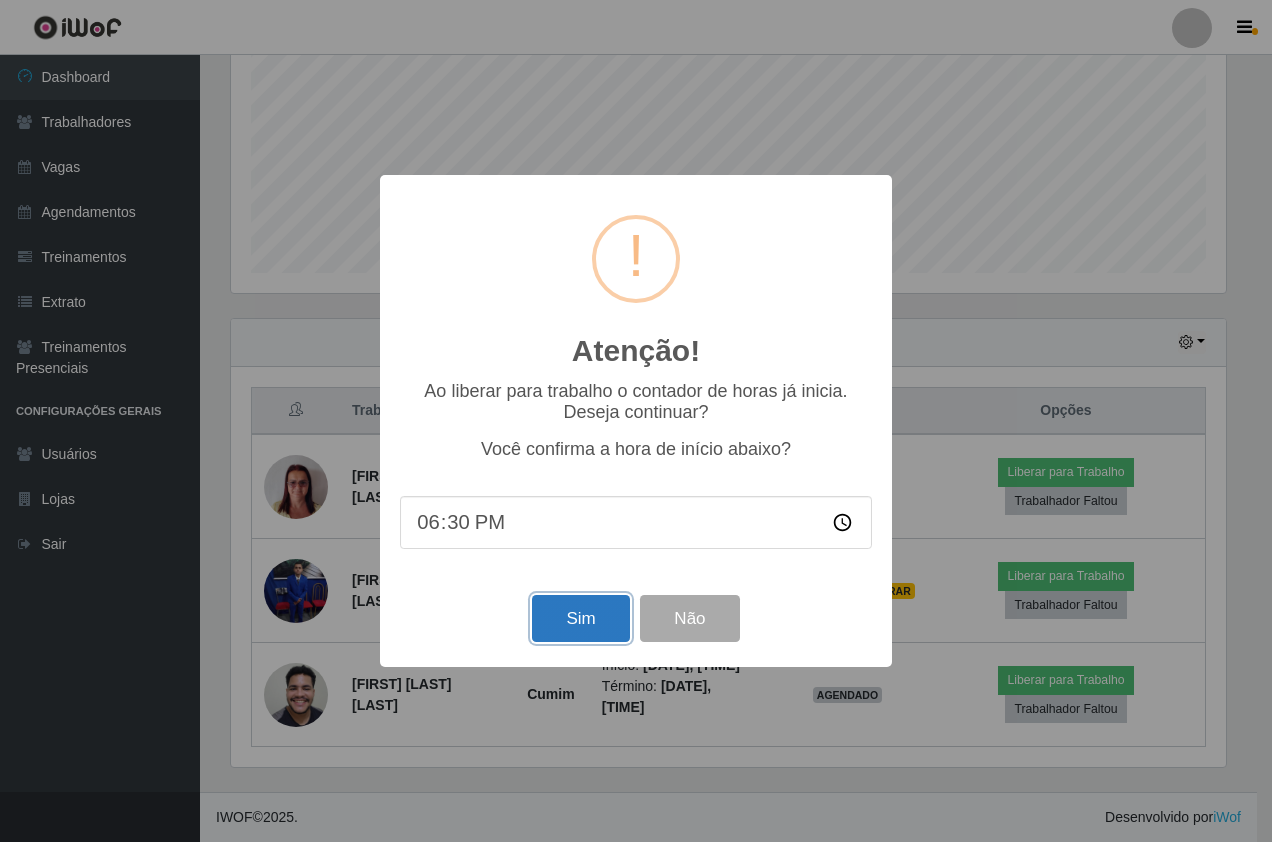 click on "Sim" at bounding box center [580, 618] 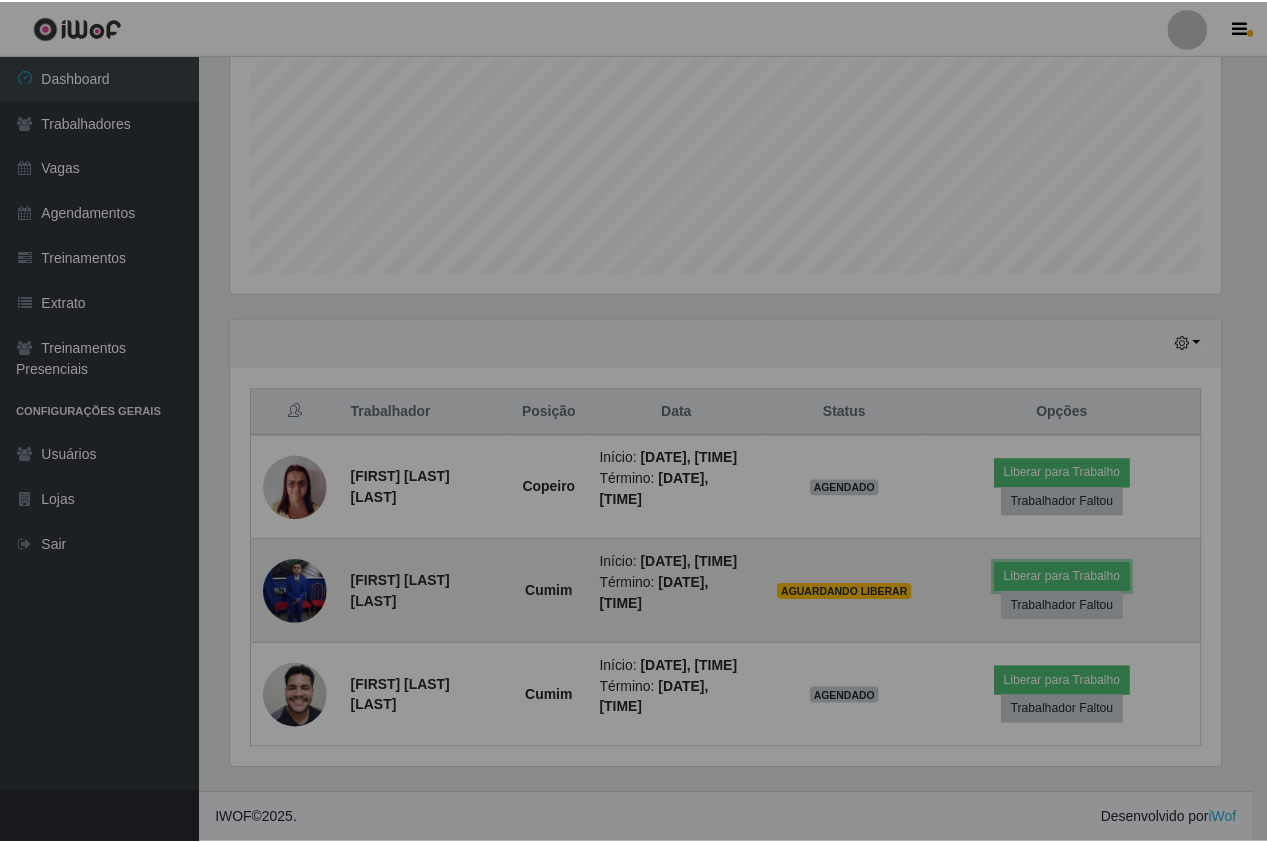scroll, scrollTop: 999585, scrollLeft: 998995, axis: both 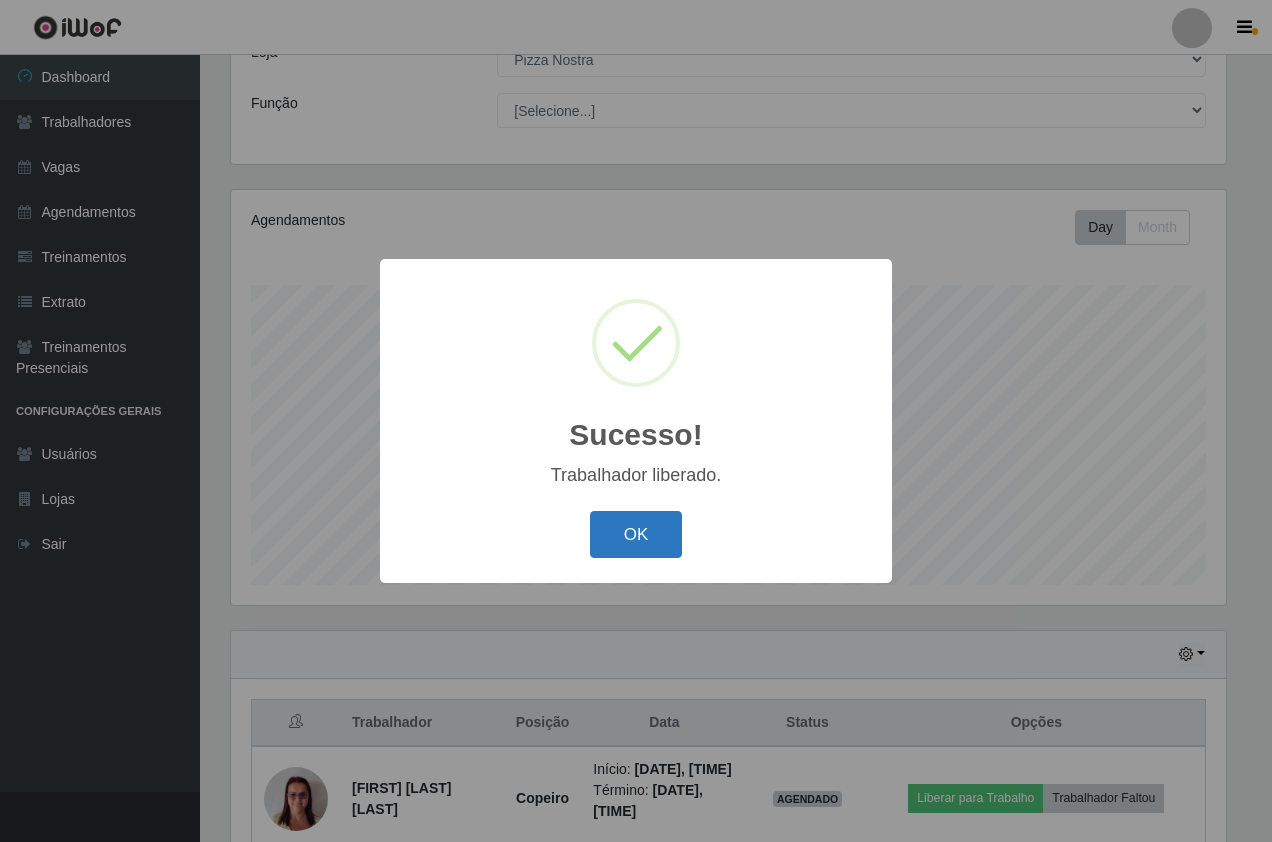 click on "OK" at bounding box center (636, 534) 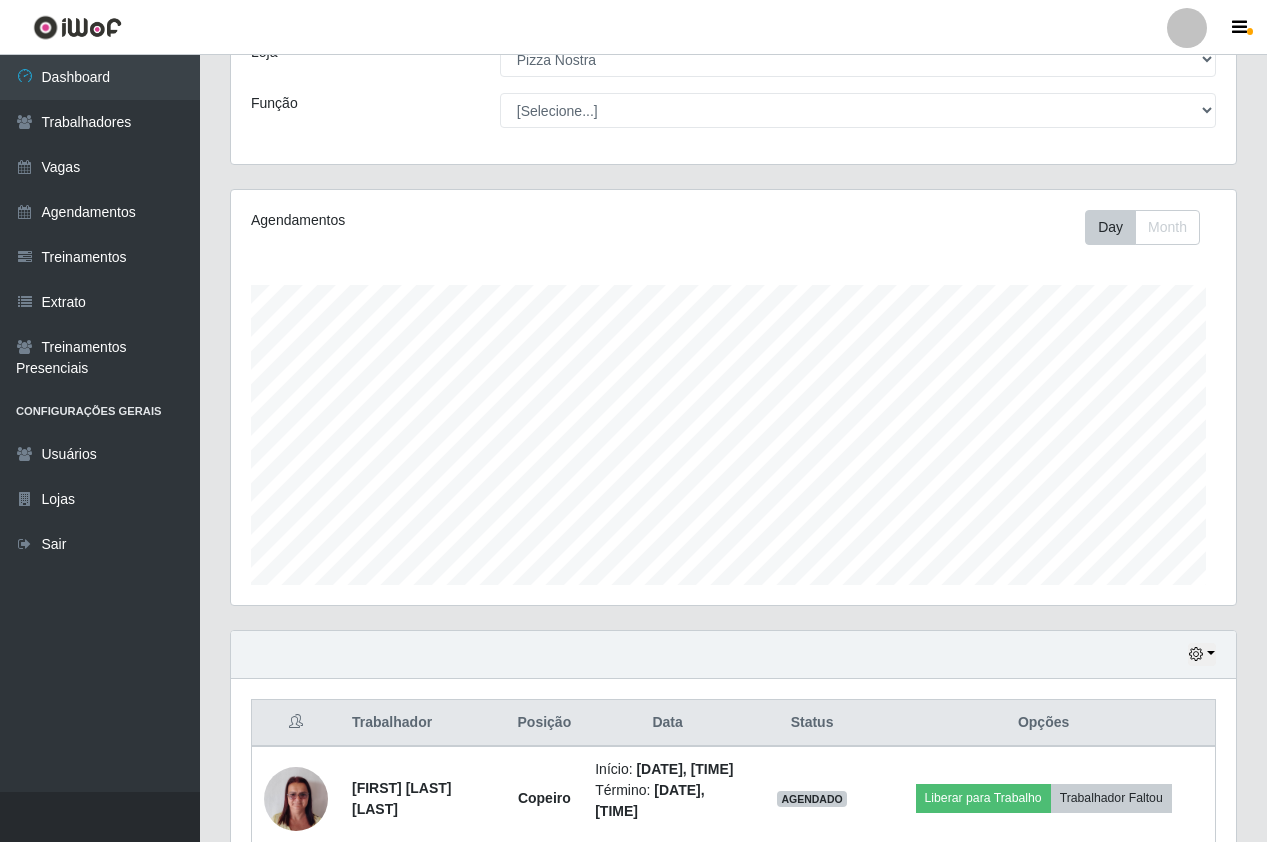 scroll, scrollTop: 248, scrollLeft: 0, axis: vertical 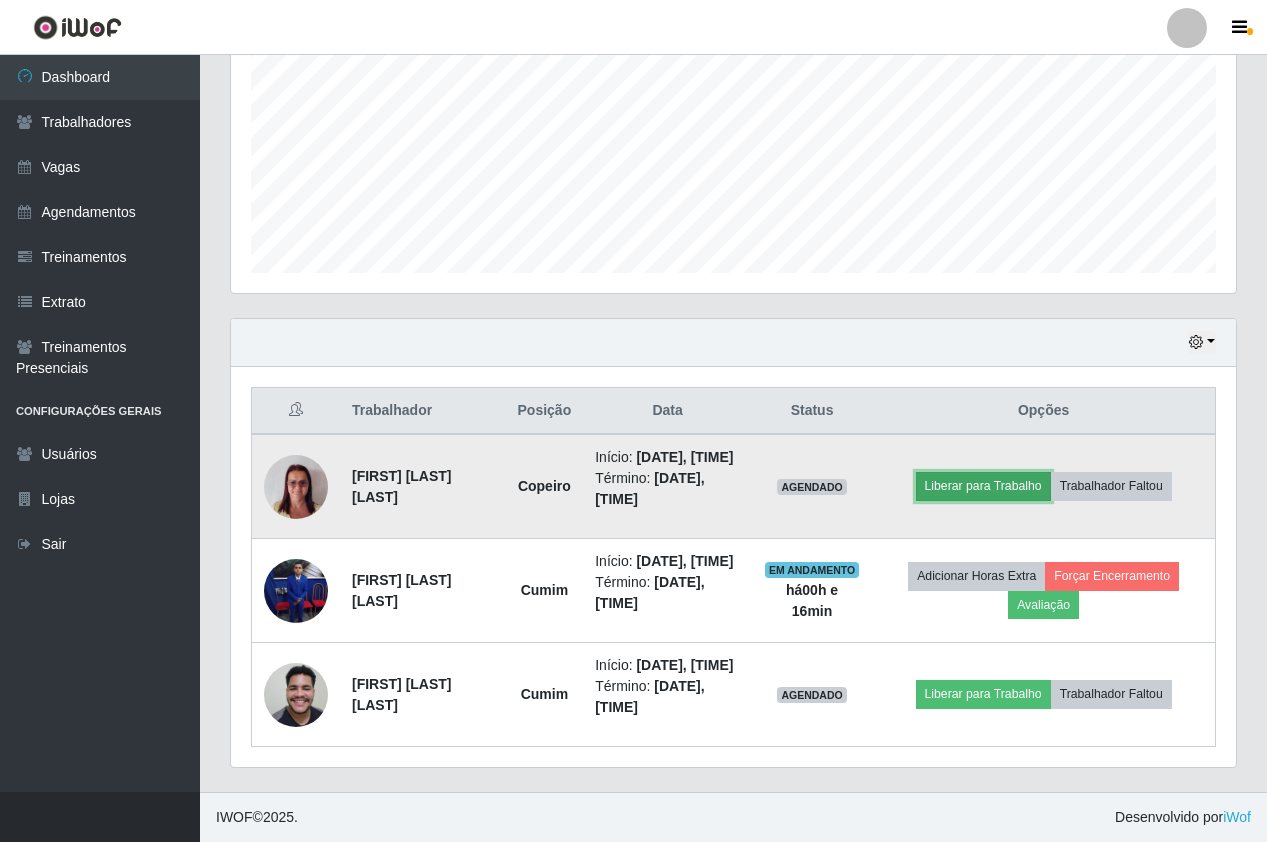 click on "Liberar para Trabalho" at bounding box center (983, 486) 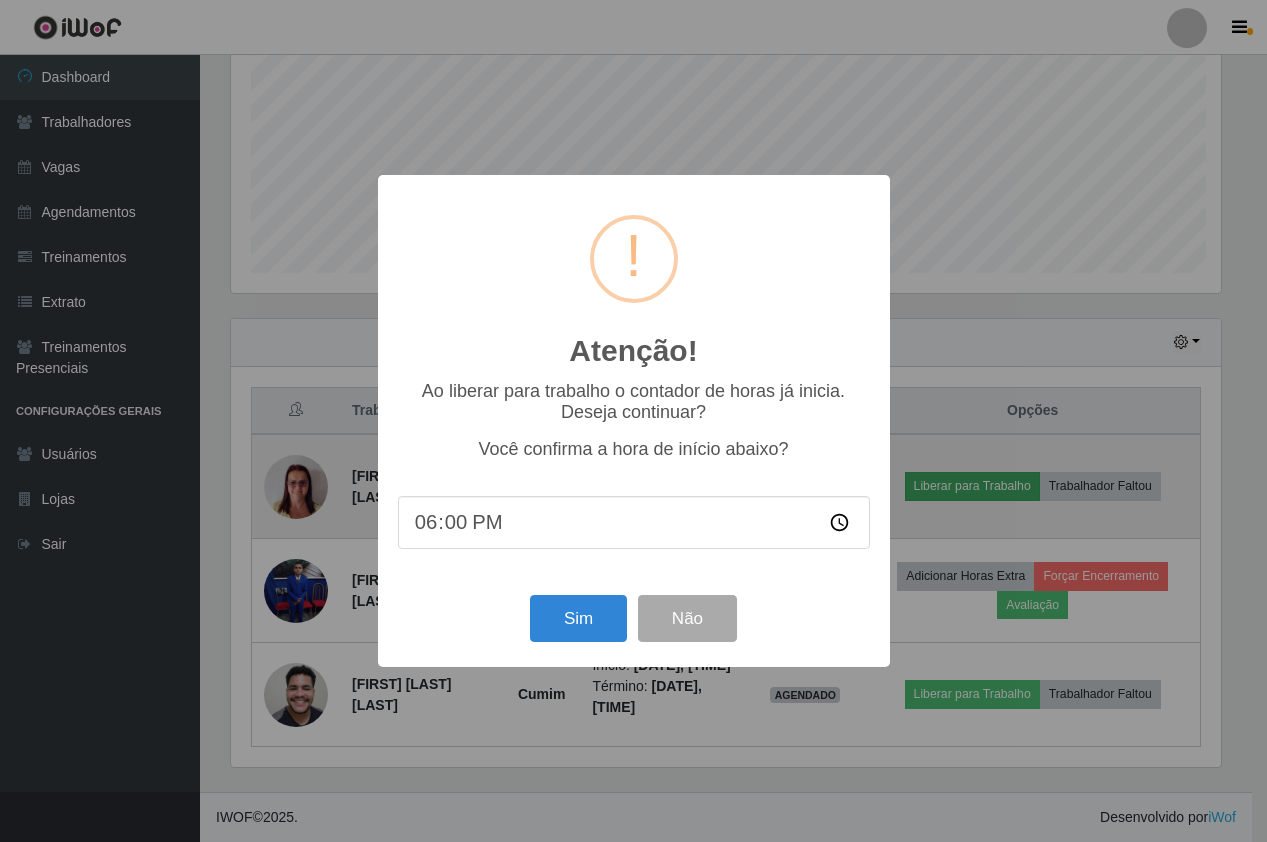 scroll, scrollTop: 999585, scrollLeft: 999005, axis: both 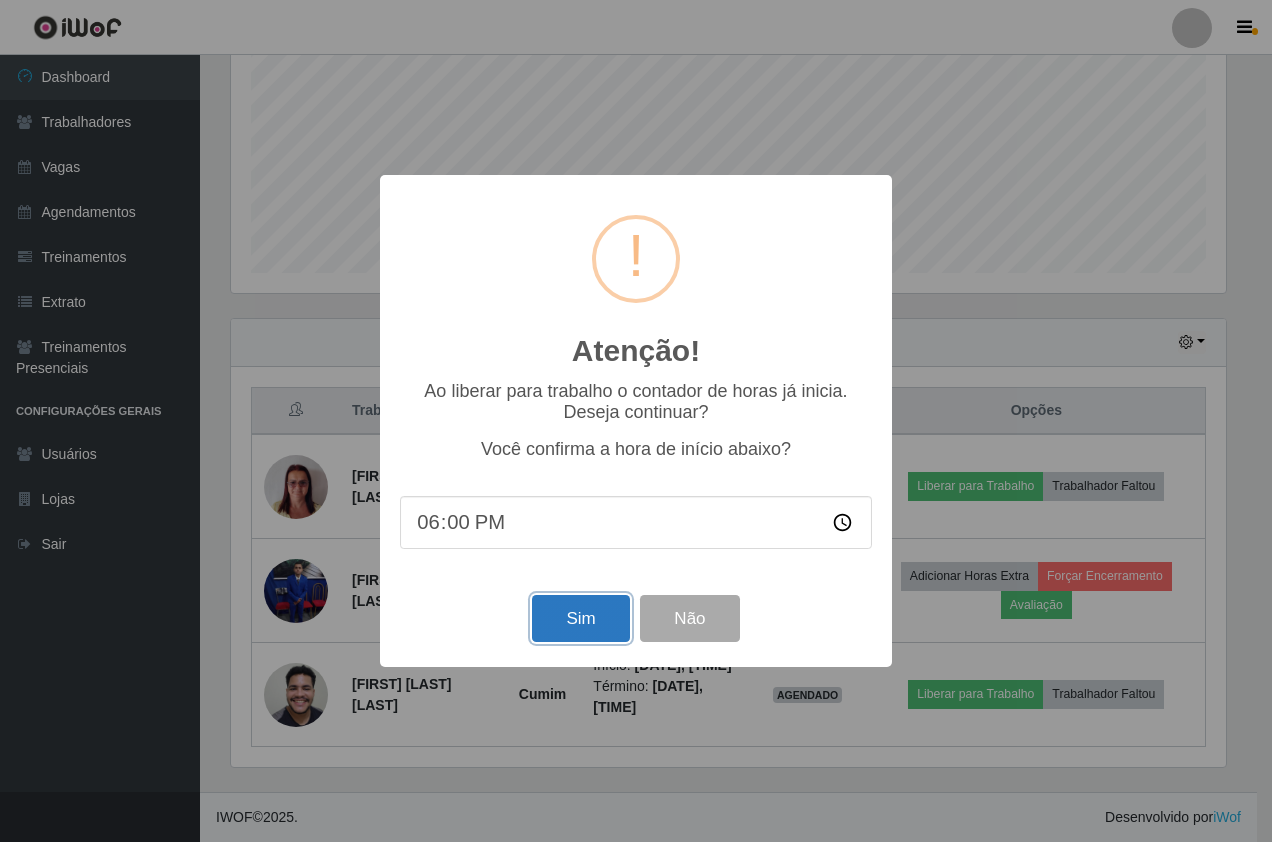 click on "Sim" at bounding box center [580, 618] 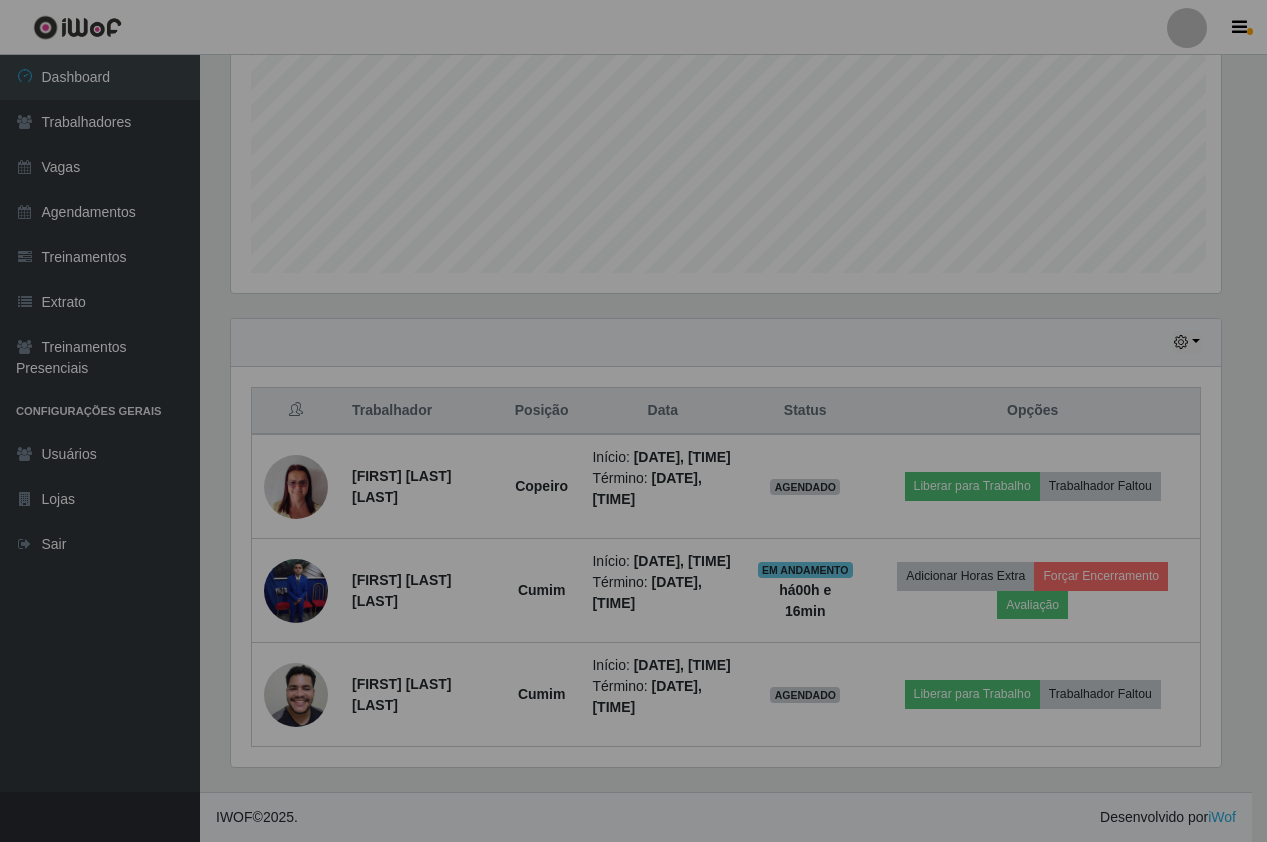 scroll, scrollTop: 999585, scrollLeft: 998995, axis: both 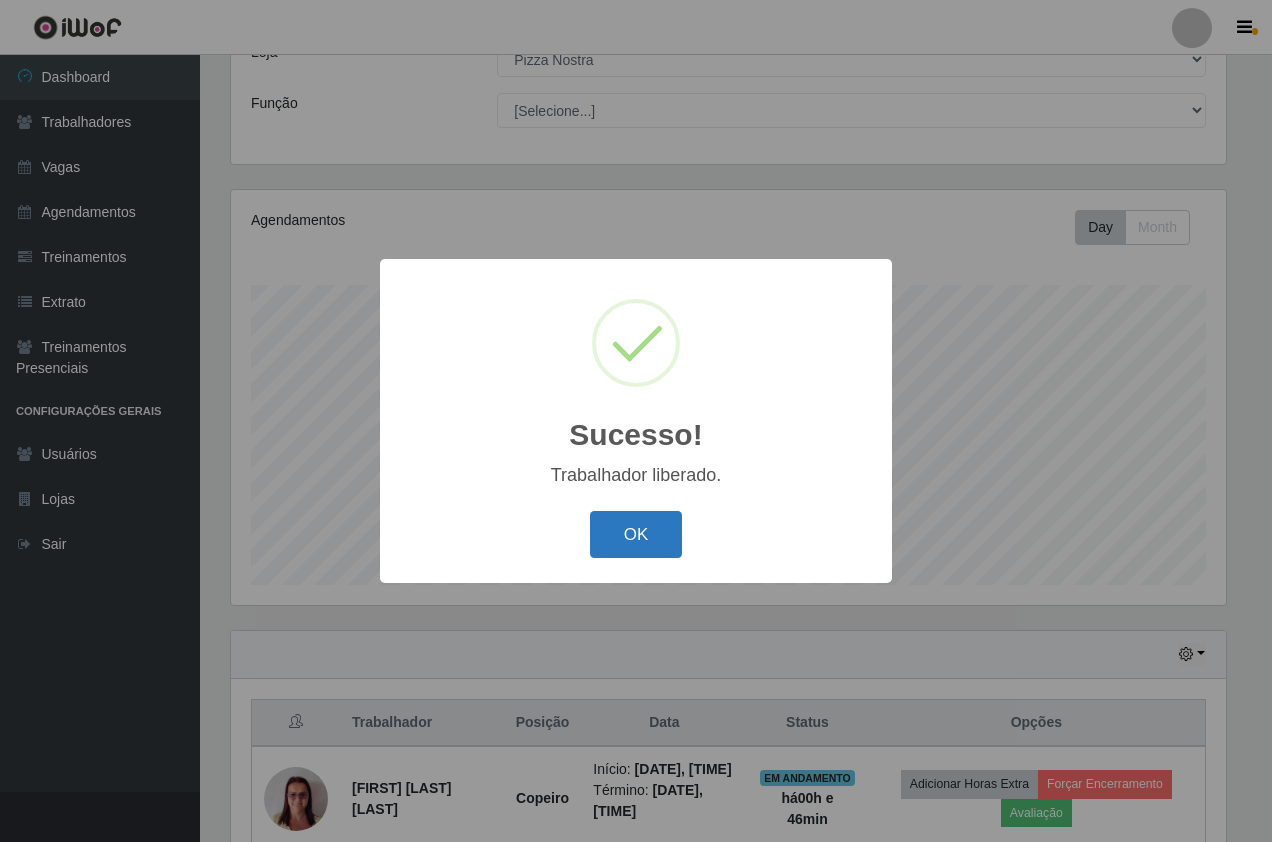 click on "OK Cancel" at bounding box center (636, 534) 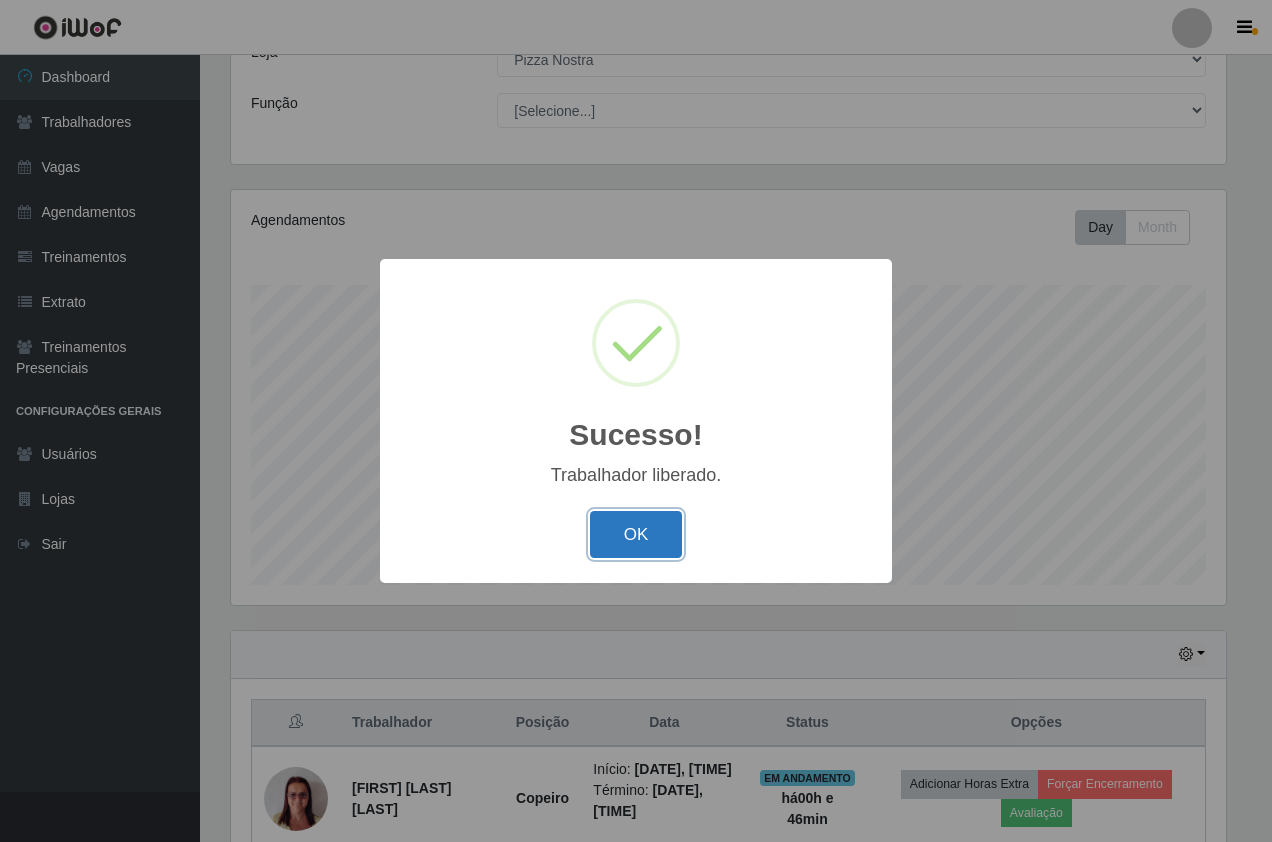 click on "OK" at bounding box center [636, 534] 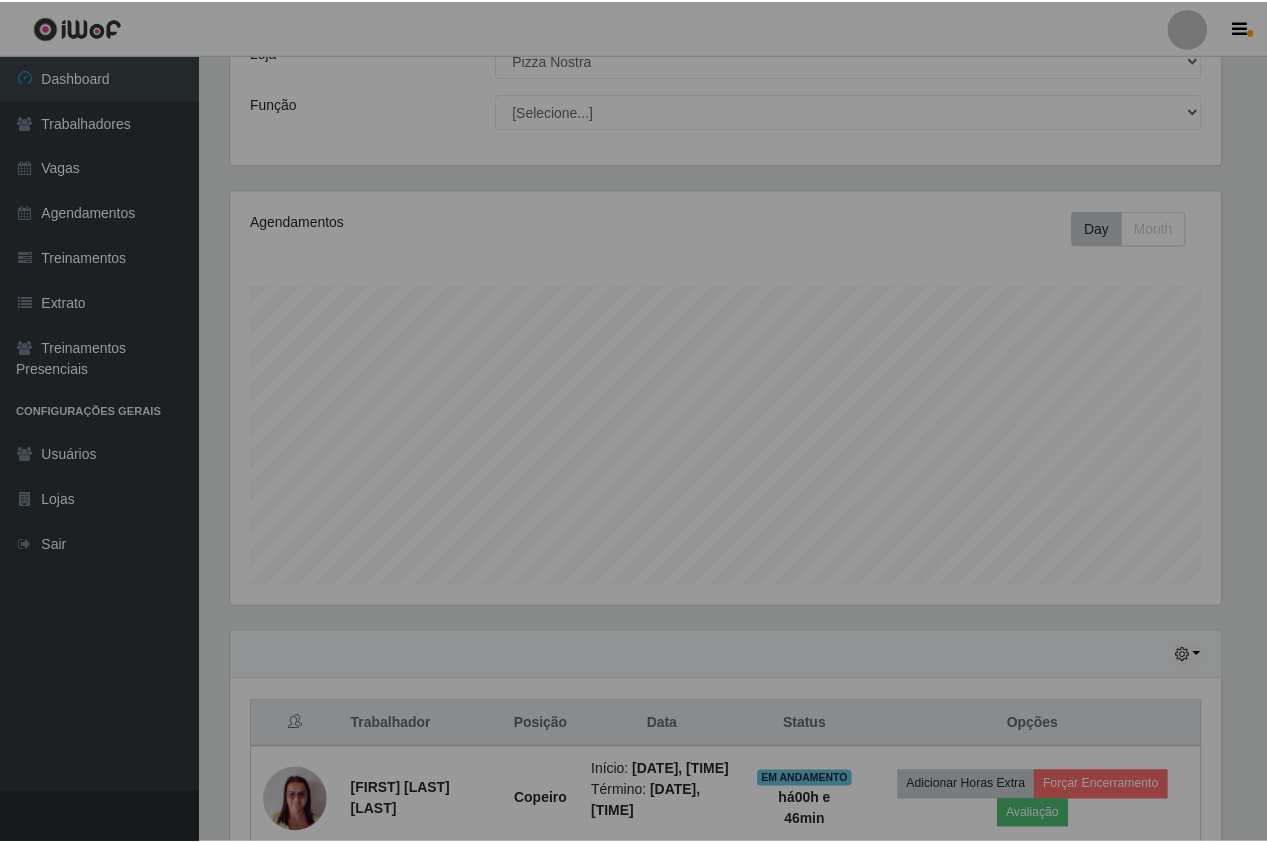 scroll, scrollTop: 145, scrollLeft: 0, axis: vertical 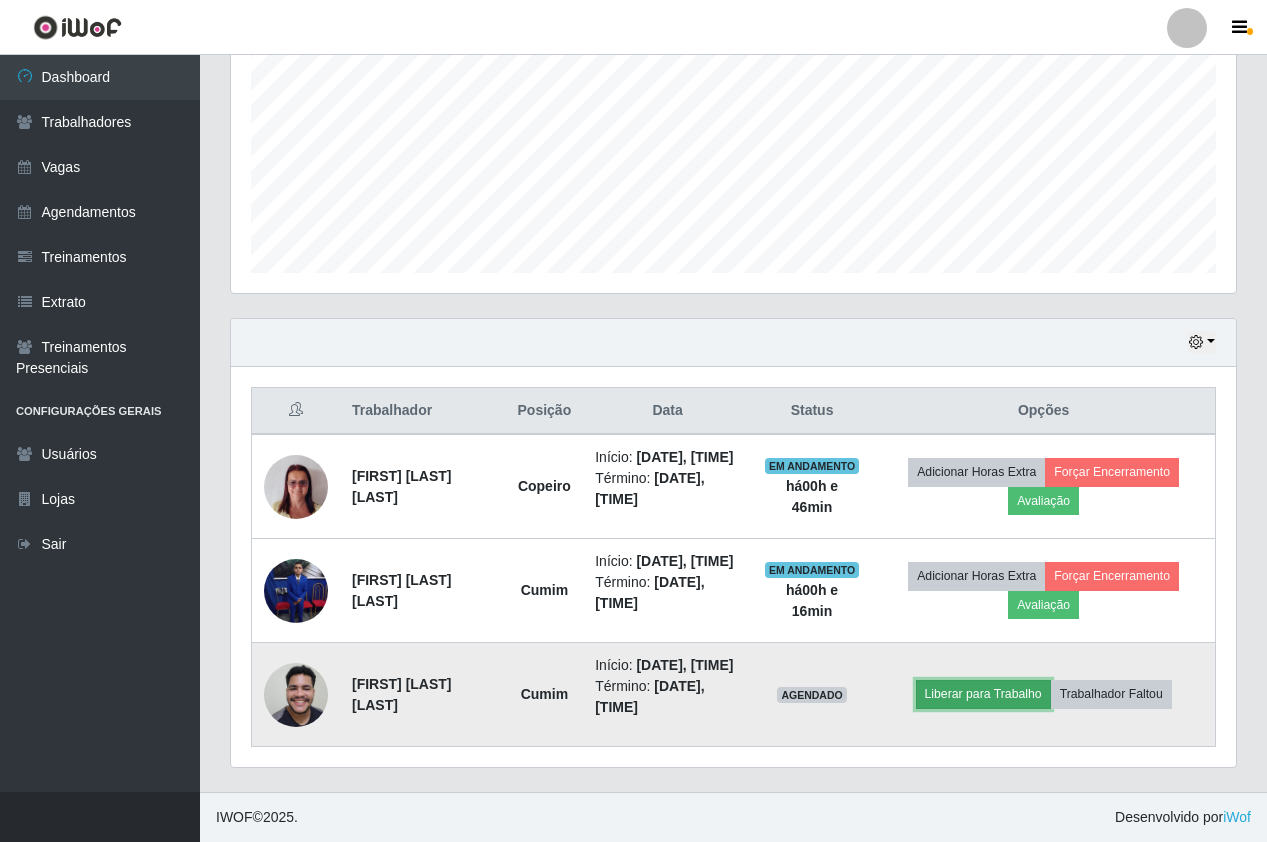 click on "Liberar para Trabalho" at bounding box center (983, 694) 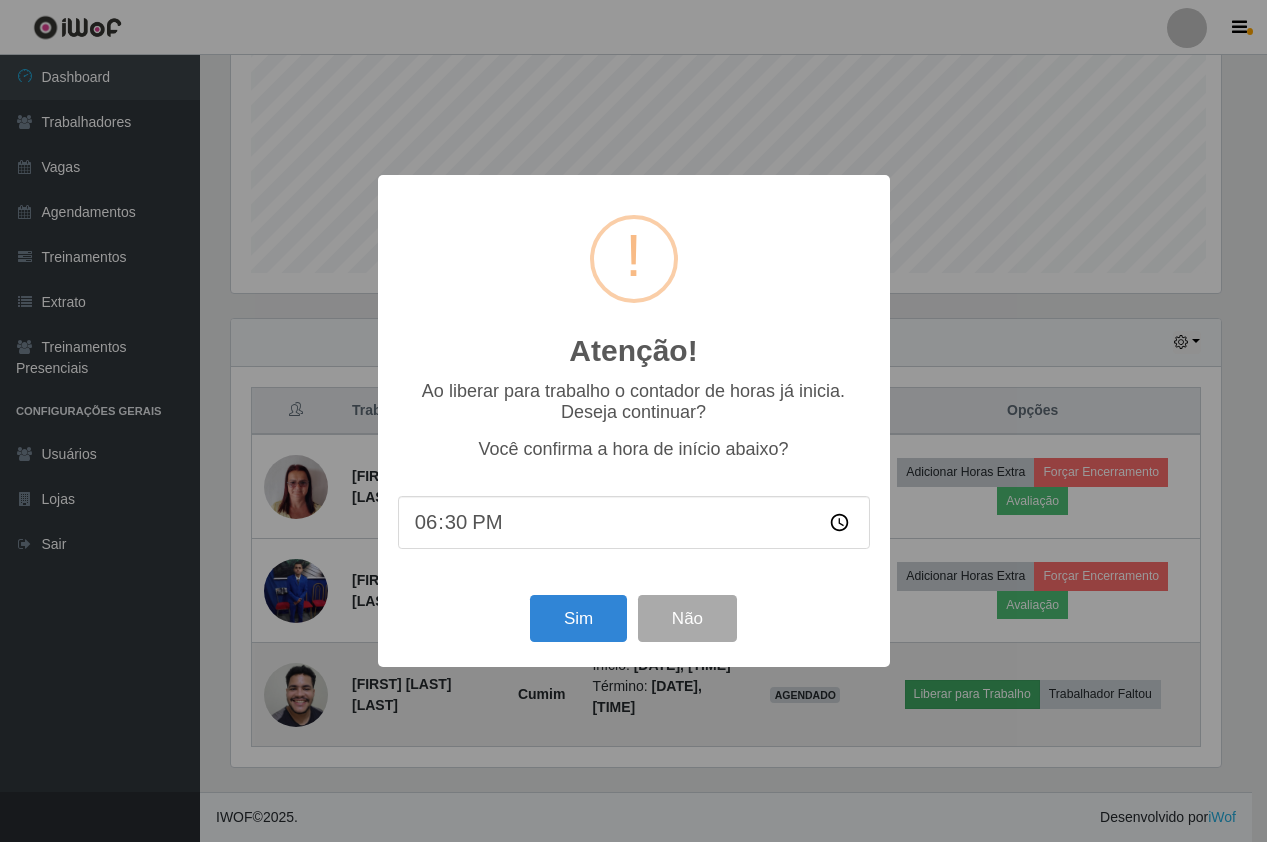 scroll, scrollTop: 999585, scrollLeft: 999005, axis: both 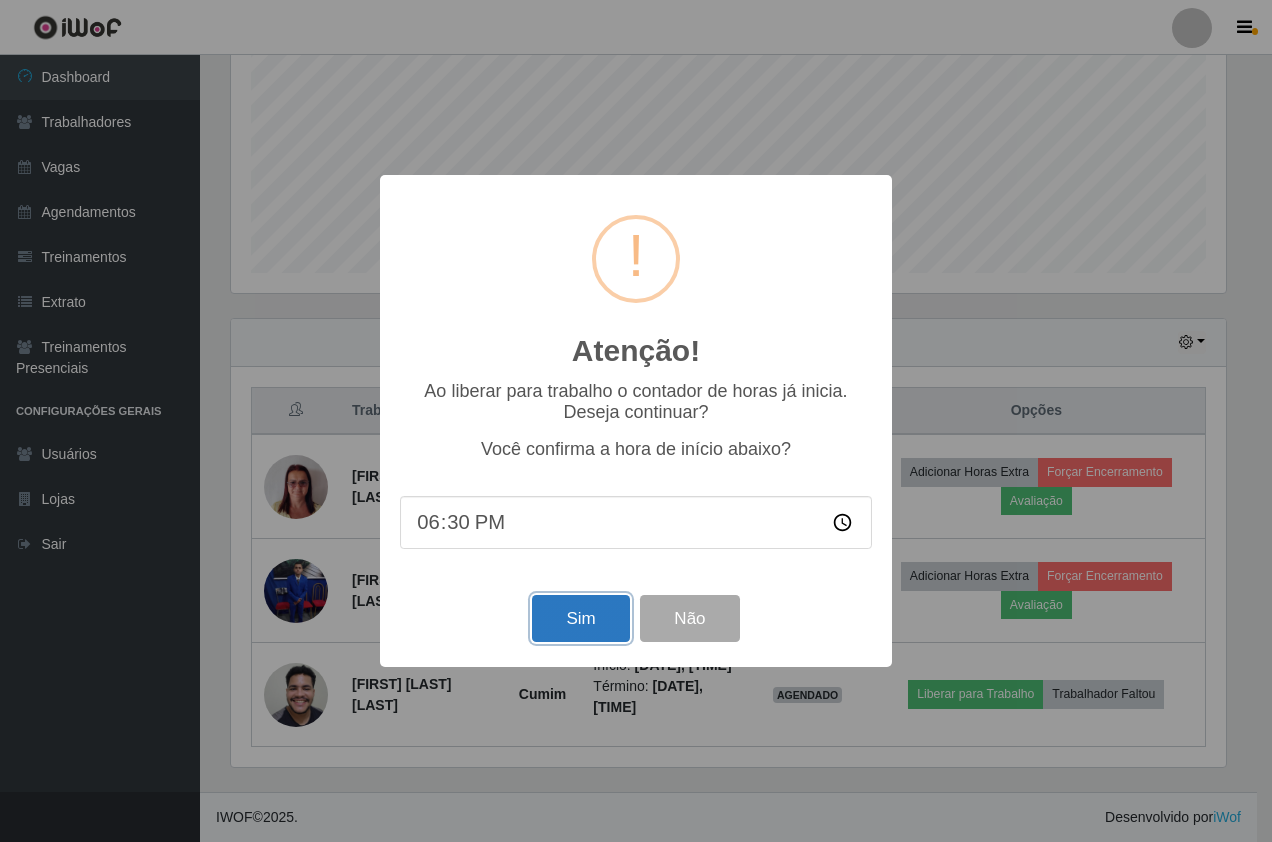 click on "Sim" at bounding box center (580, 618) 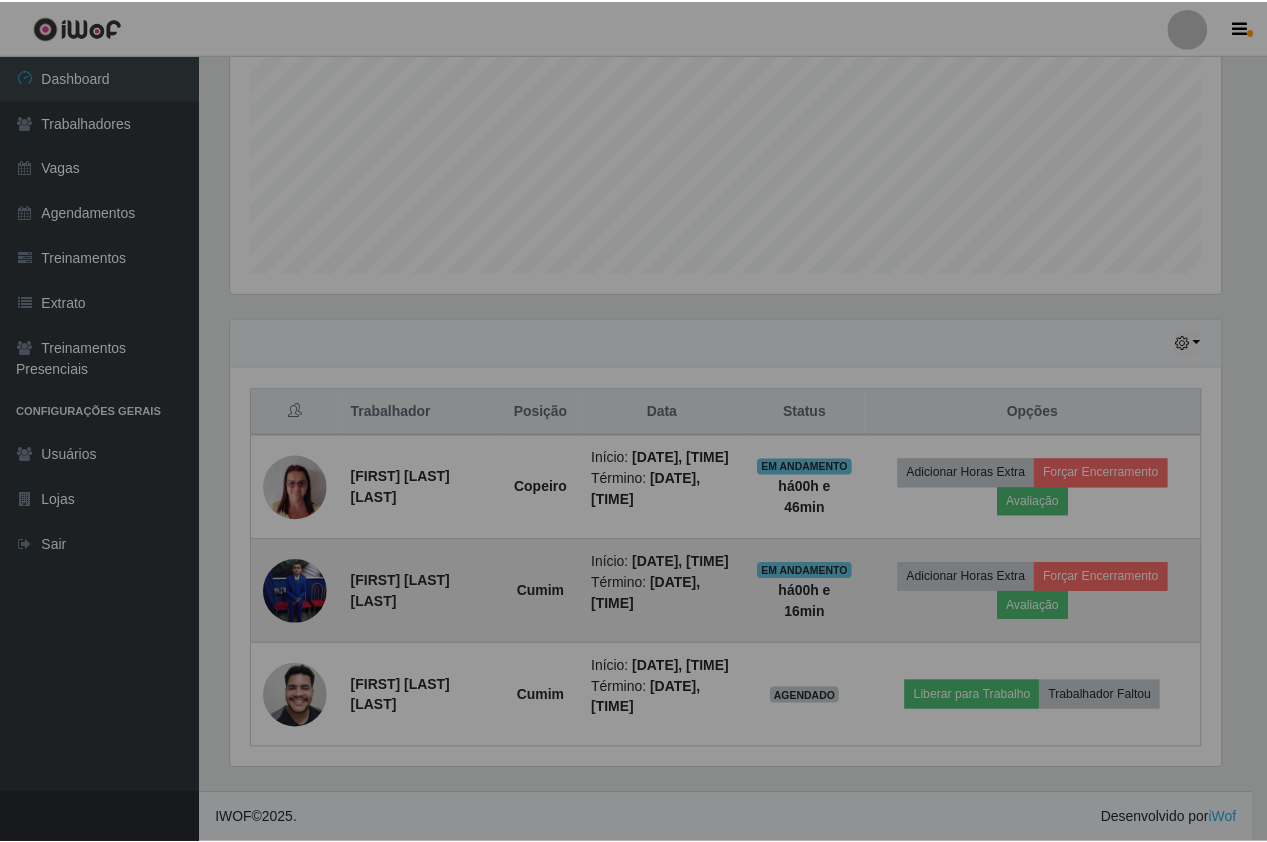scroll, scrollTop: 999585, scrollLeft: 998995, axis: both 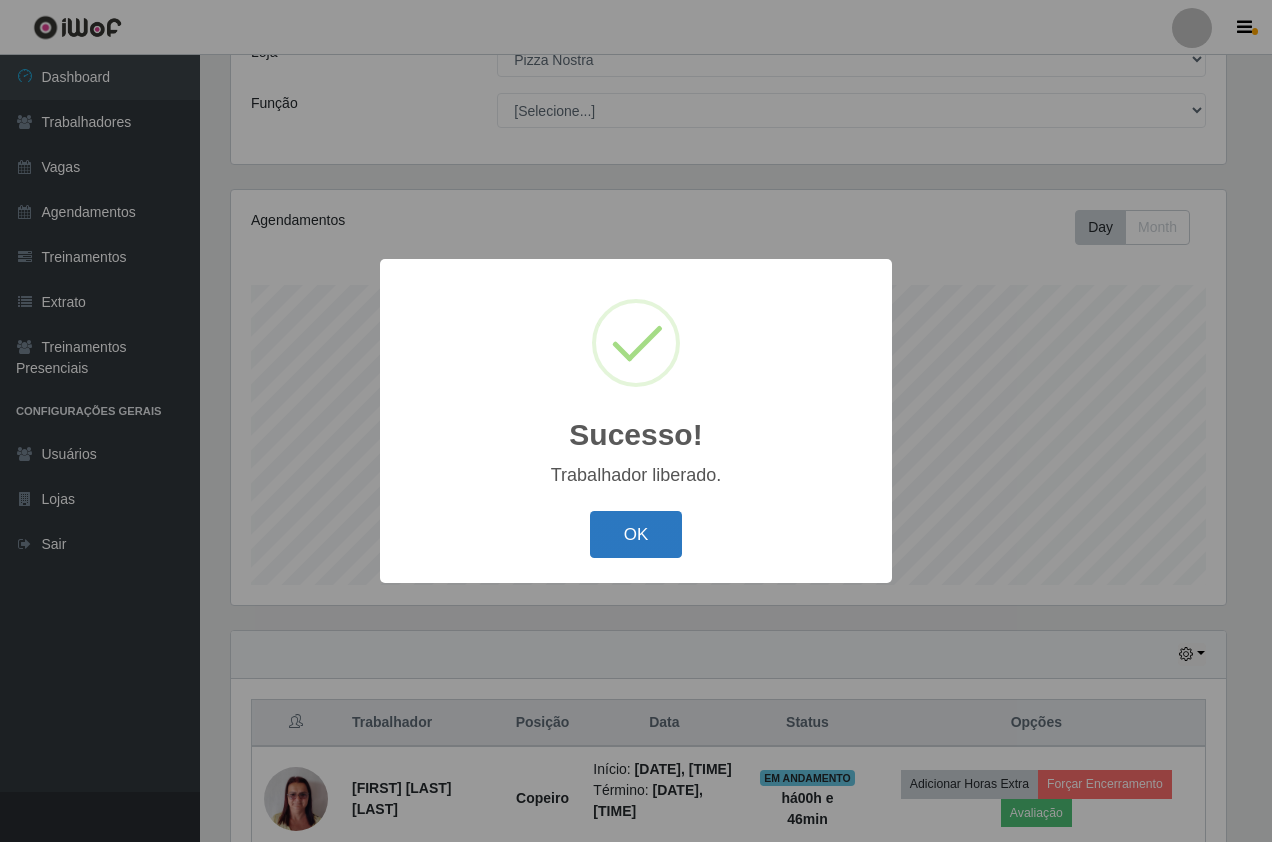 drag, startPoint x: 637, startPoint y: 550, endPoint x: 629, endPoint y: 535, distance: 17 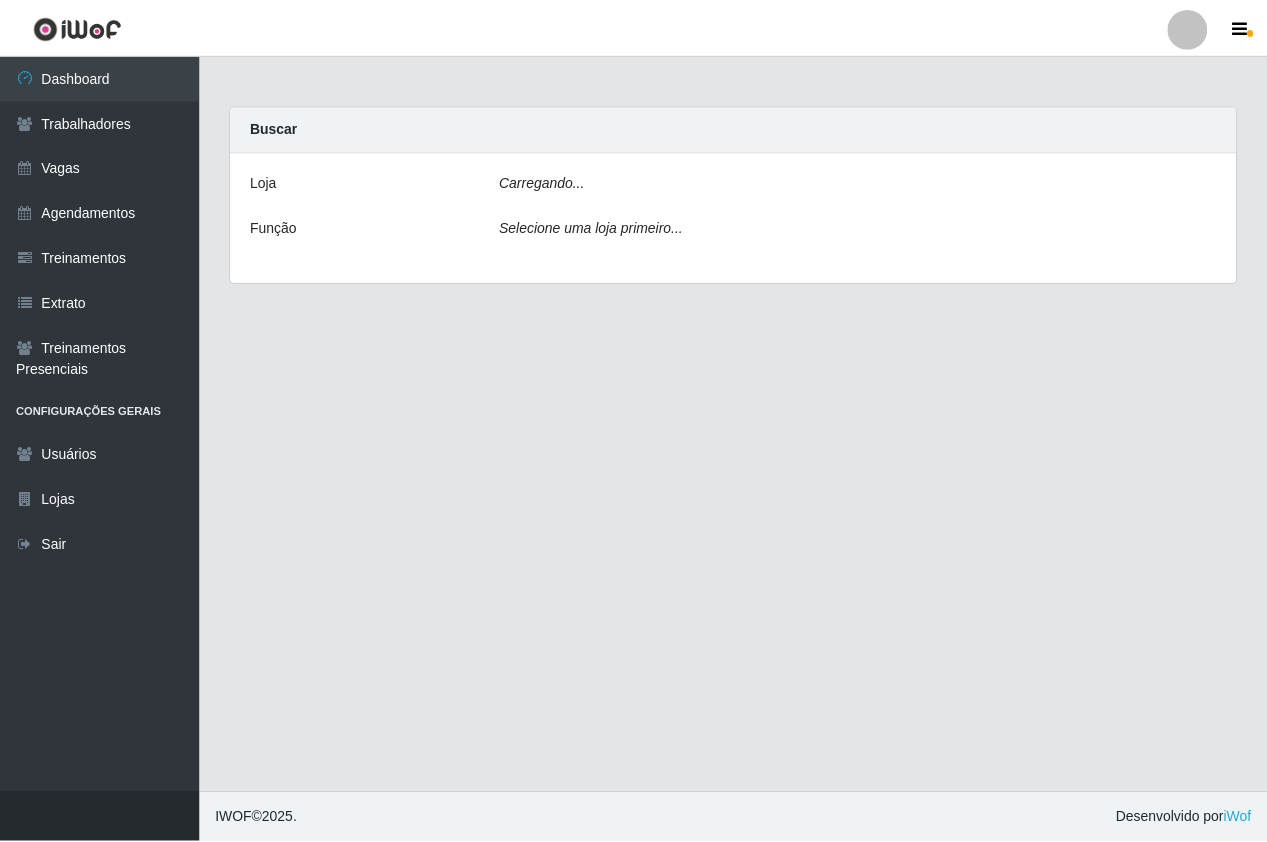 scroll, scrollTop: 0, scrollLeft: 0, axis: both 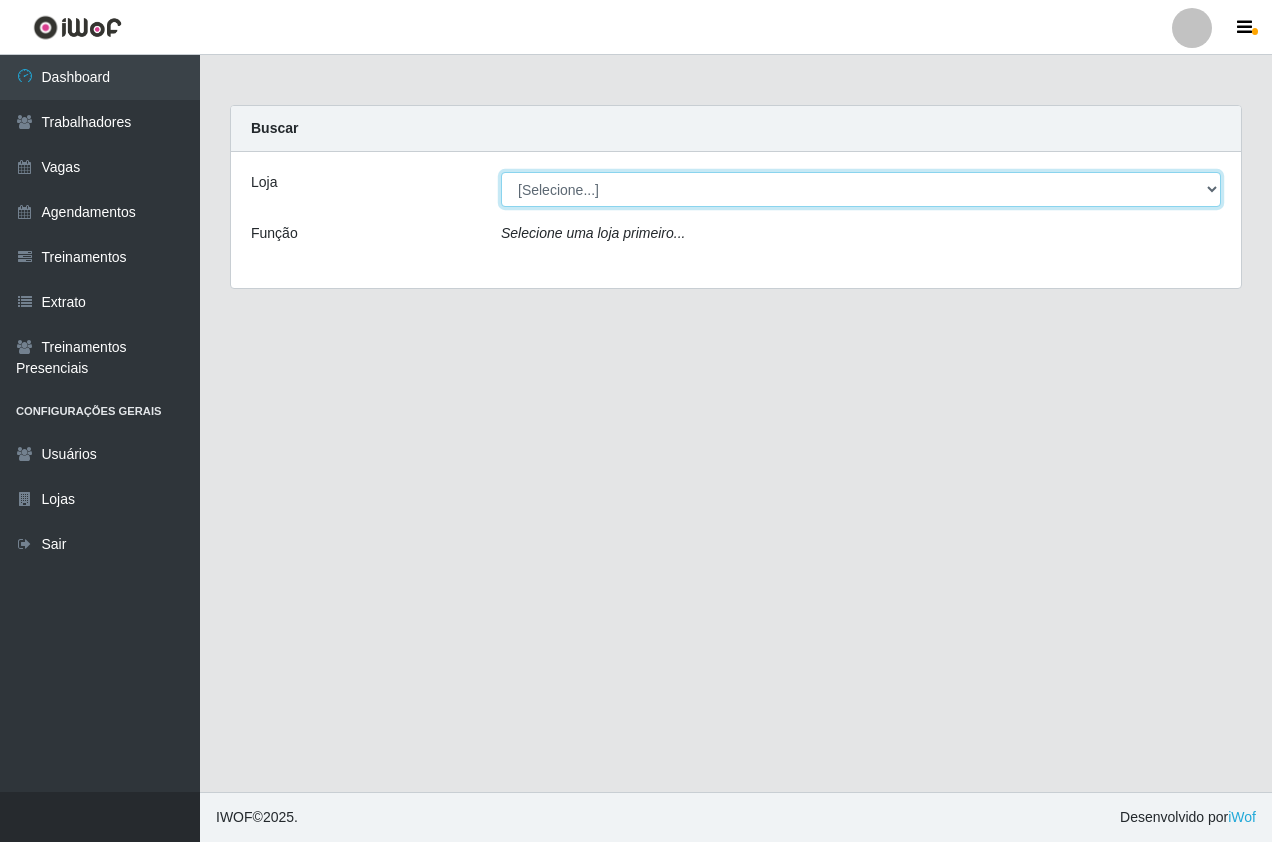 click on "[Selecione...] Pizza Nostra" at bounding box center (861, 189) 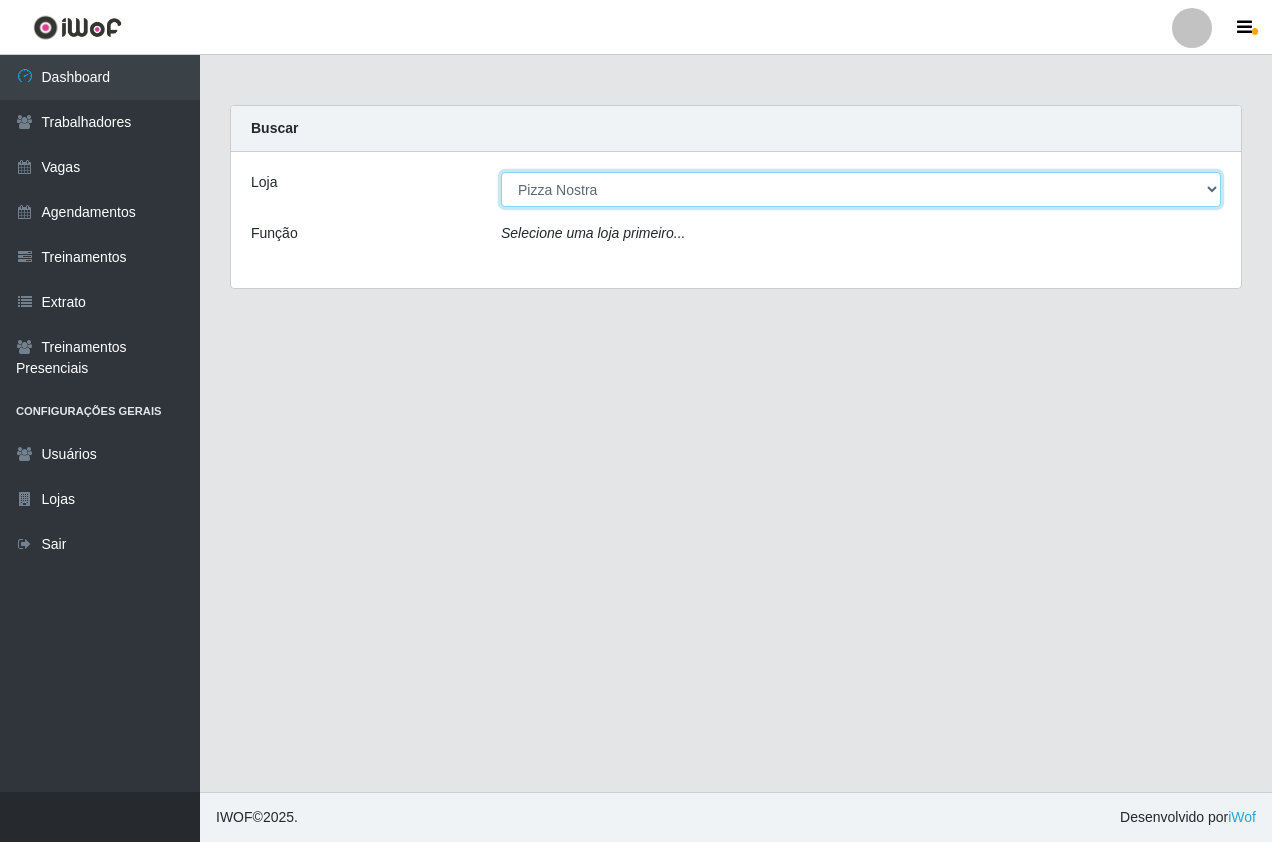 click on "[Selecione...] Pizza Nostra" at bounding box center [861, 189] 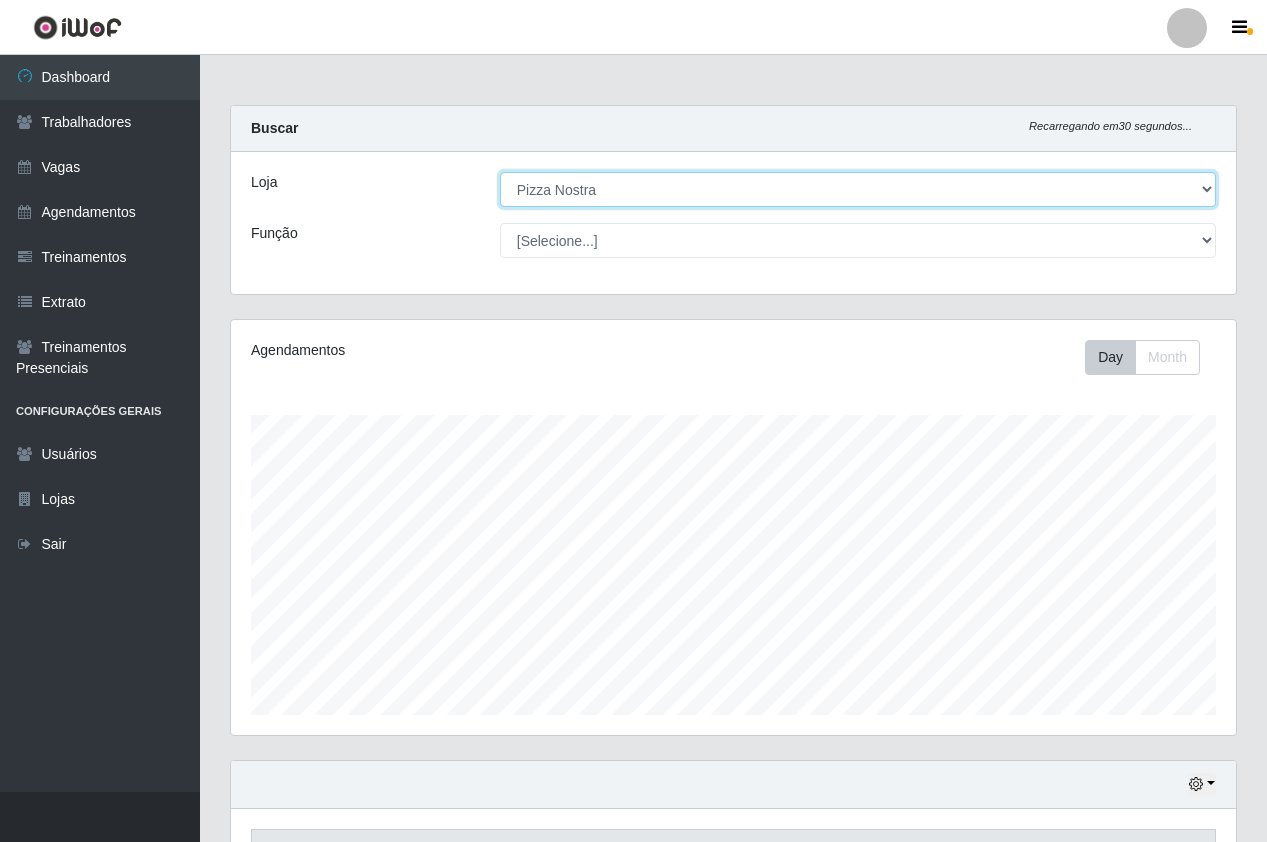scroll, scrollTop: 999585, scrollLeft: 998995, axis: both 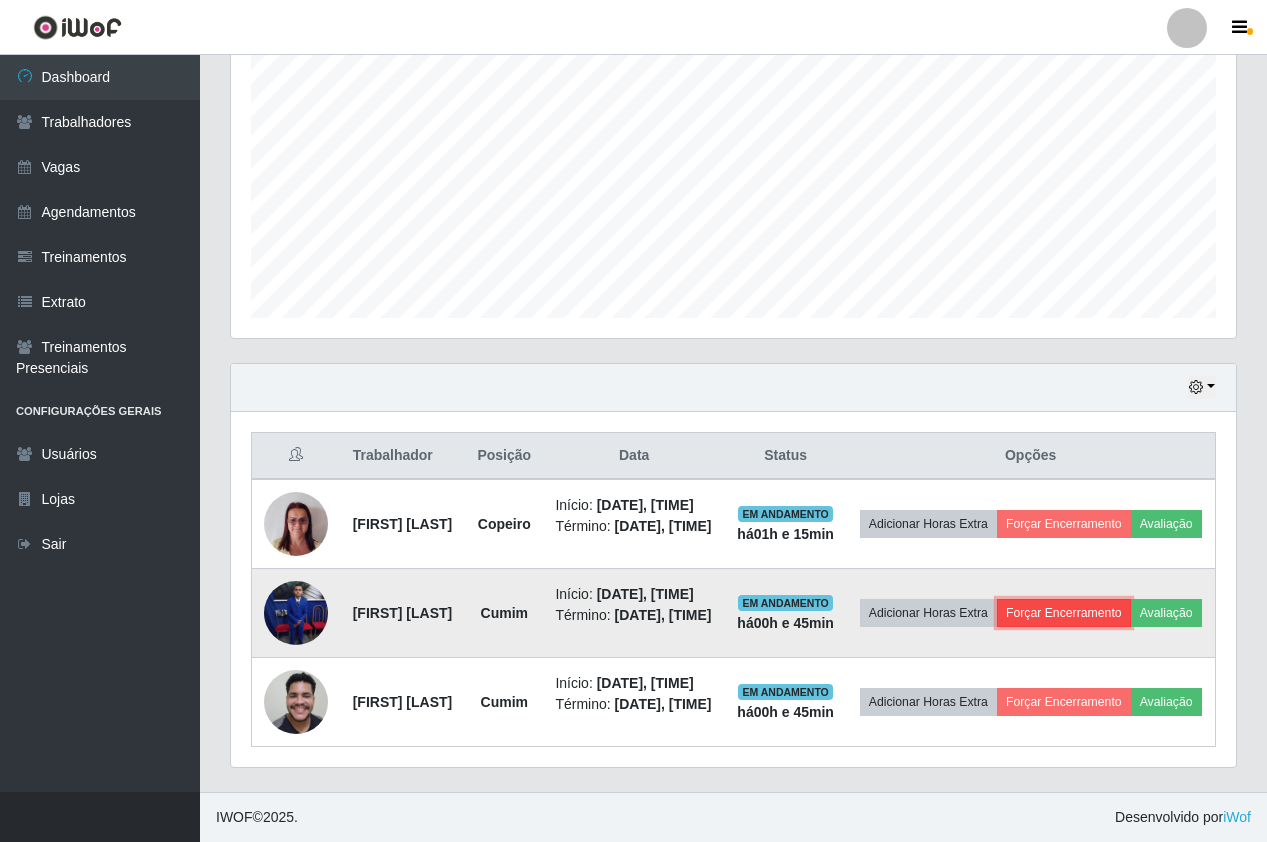 click on "Forçar Encerramento" at bounding box center (1064, 613) 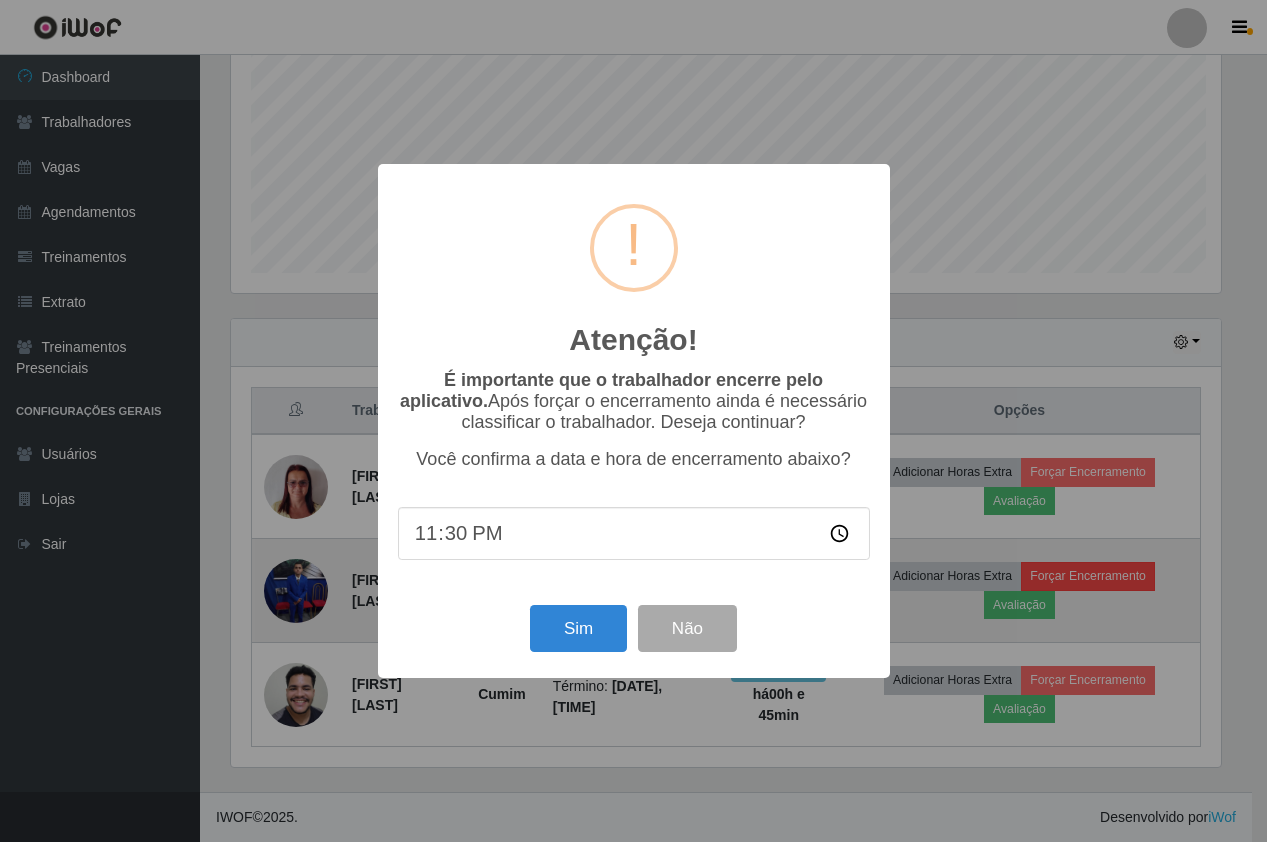 scroll, scrollTop: 999585, scrollLeft: 999005, axis: both 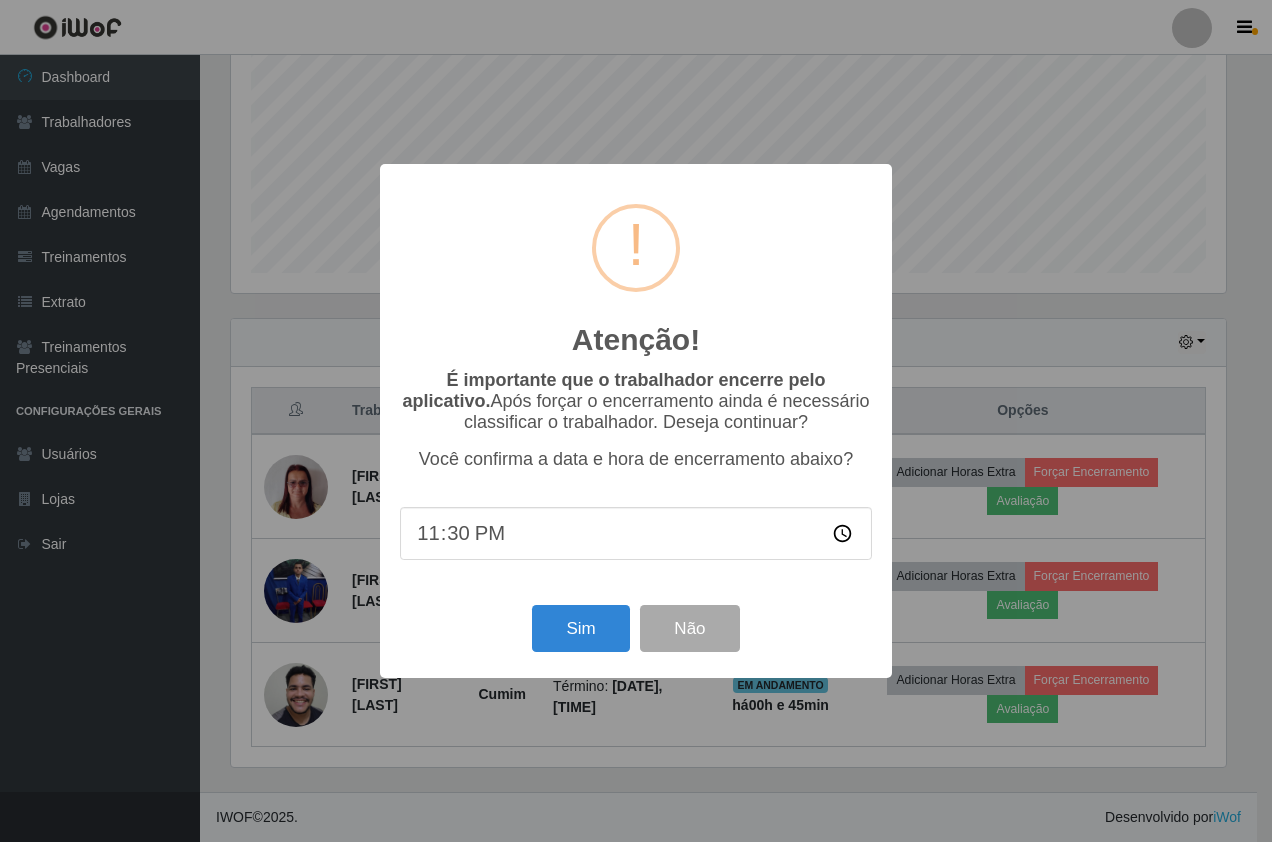 click on "Atenção! × É importante que o trabalhador encerre pelo aplicativo.
Após forçar o encerramento ainda é necessário classificar o trabalhador.
Deseja continuar?
Você confirma a data e hora de encerramento abaixo?
23:30
Sim Não" at bounding box center (636, 421) 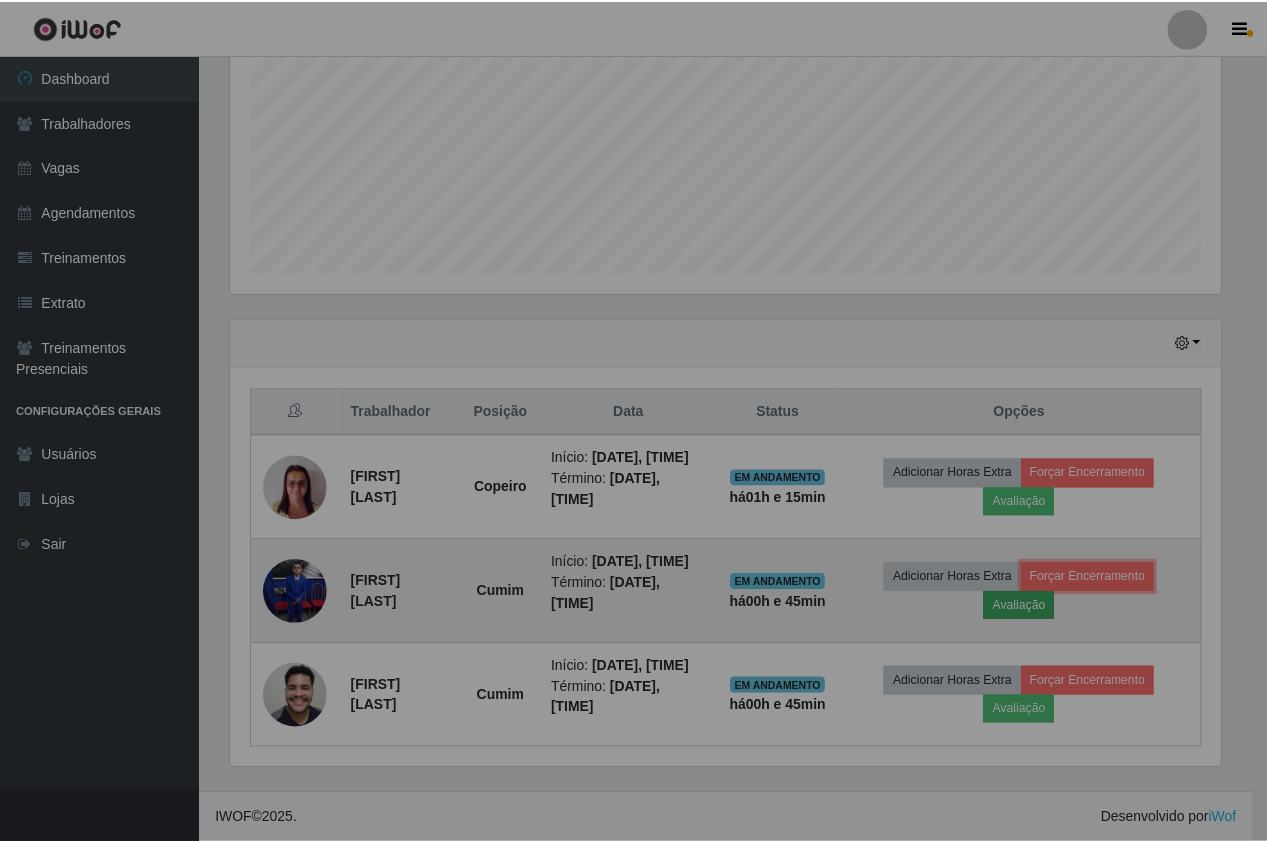 scroll, scrollTop: 999585, scrollLeft: 998995, axis: both 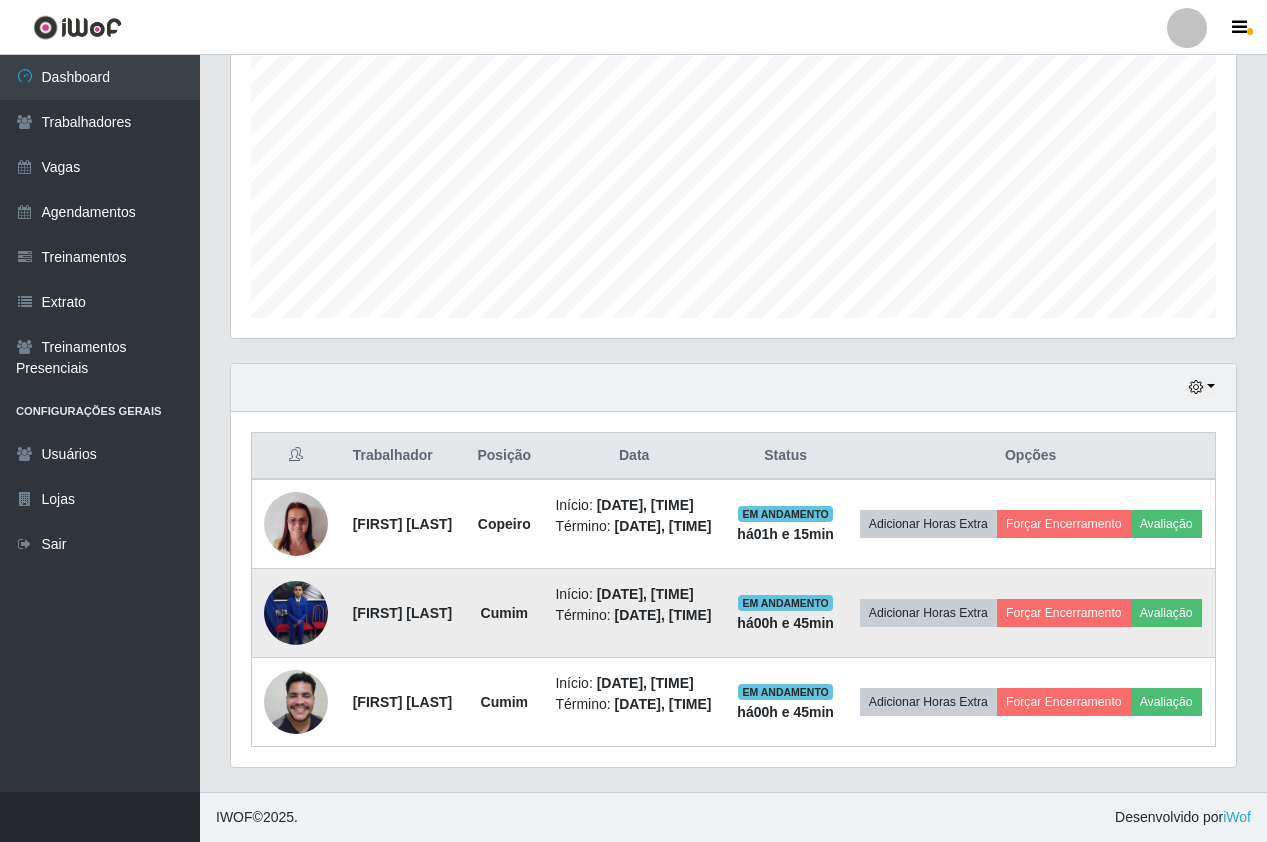 drag, startPoint x: 600, startPoint y: 579, endPoint x: 408, endPoint y: 537, distance: 196.54007 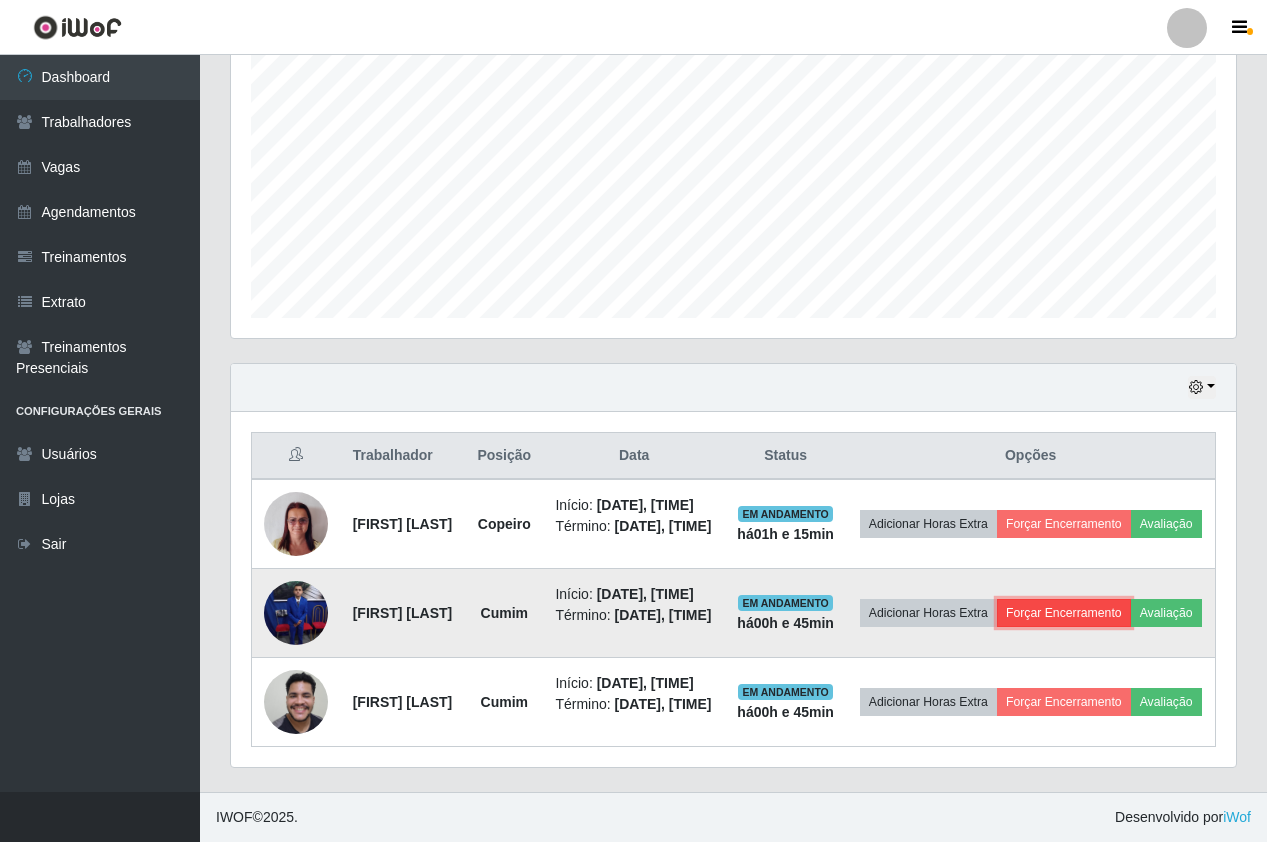 click on "Forçar Encerramento" at bounding box center [1064, 613] 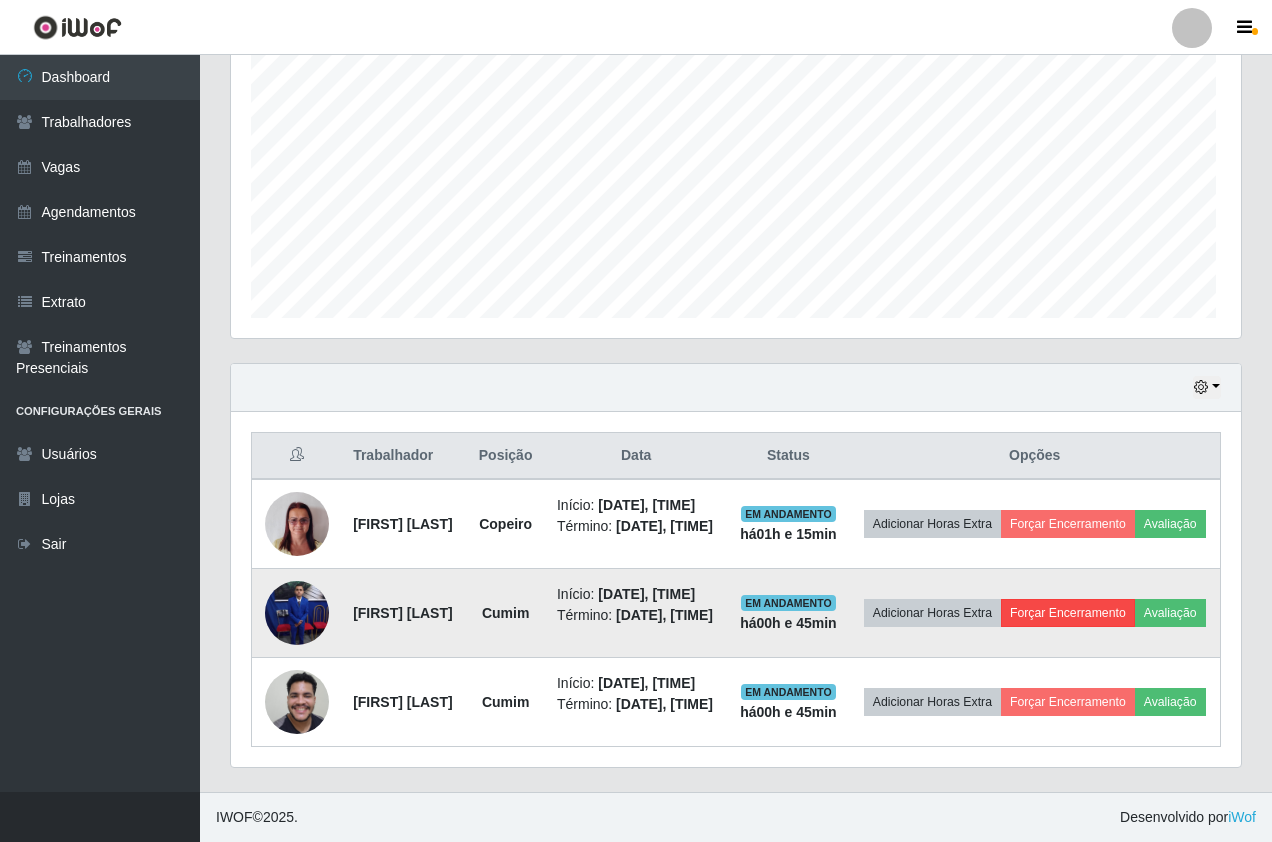 scroll, scrollTop: 999585, scrollLeft: 999005, axis: both 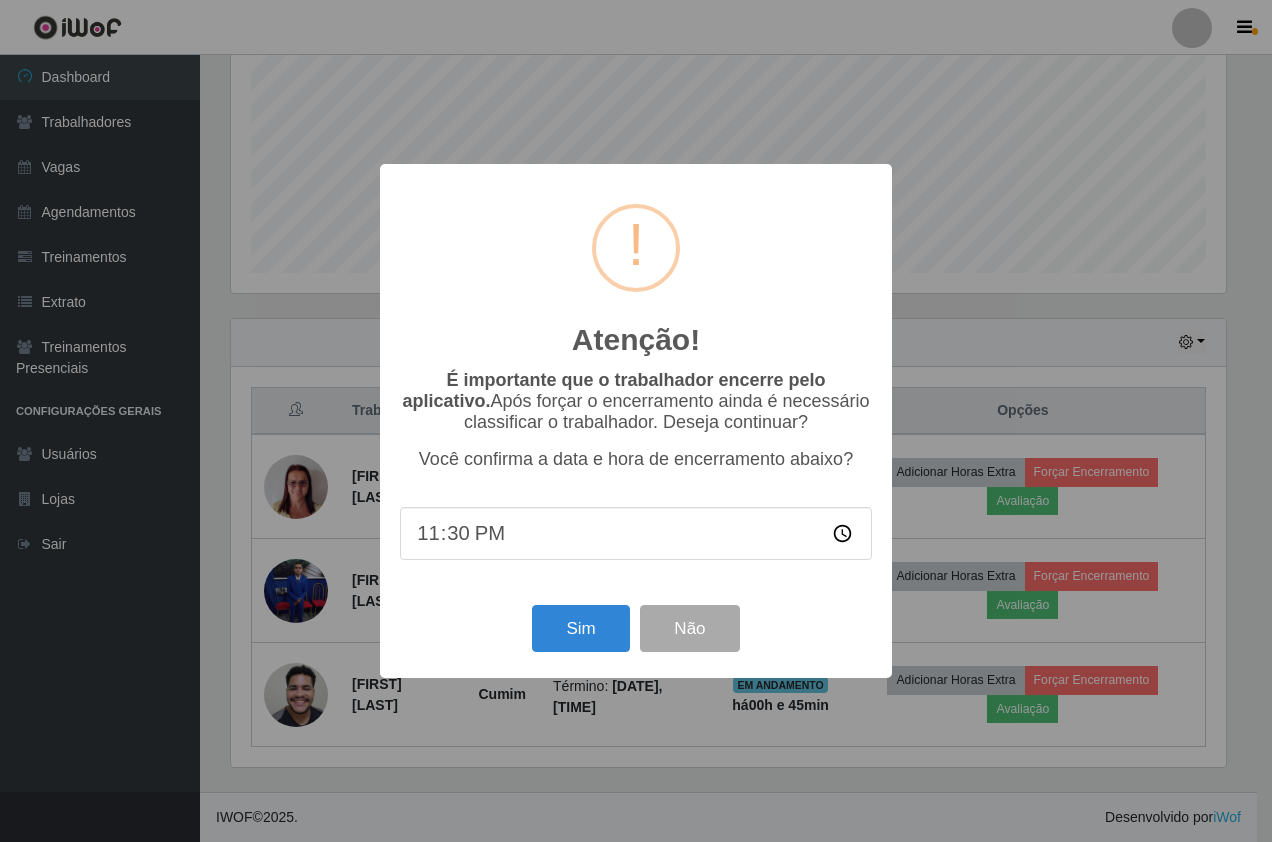 click on "23:30" at bounding box center [636, 533] 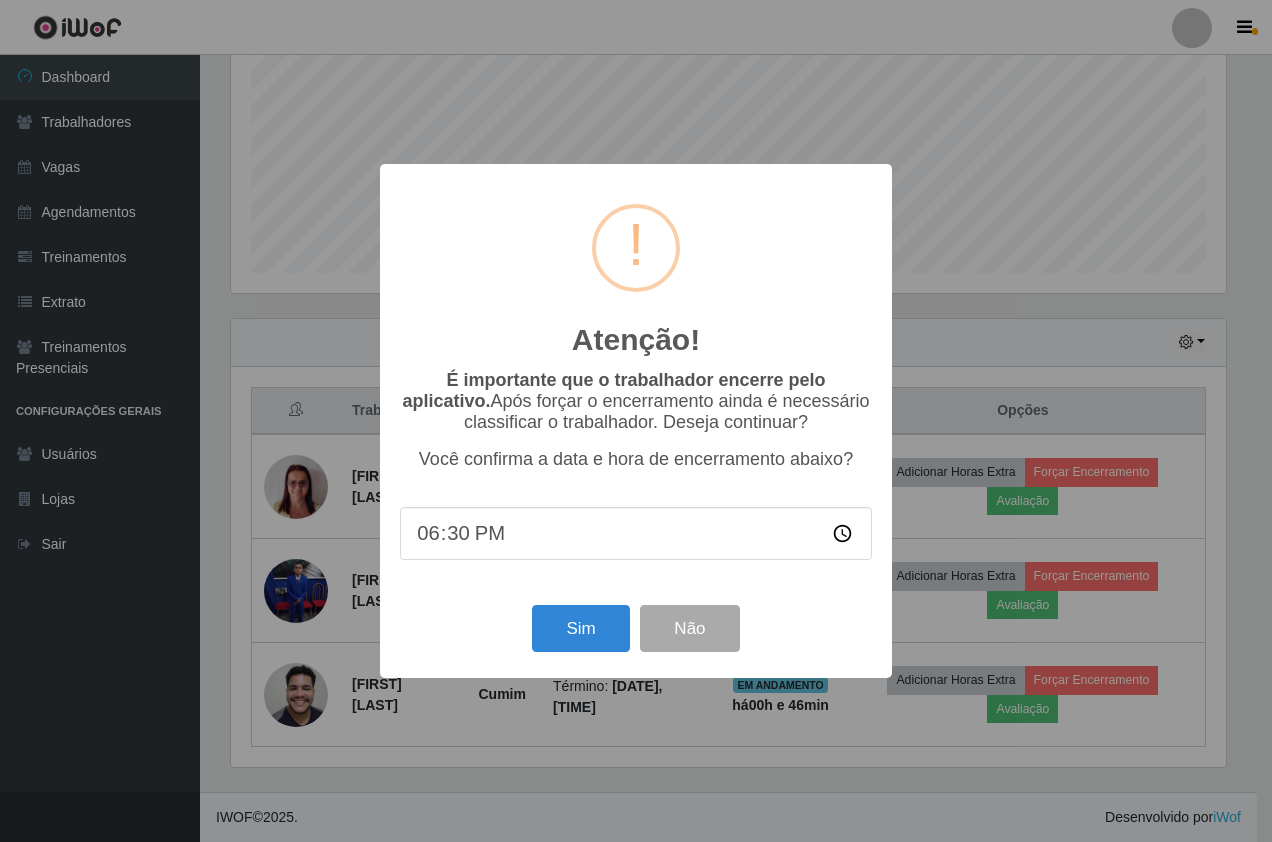 type on "18:30" 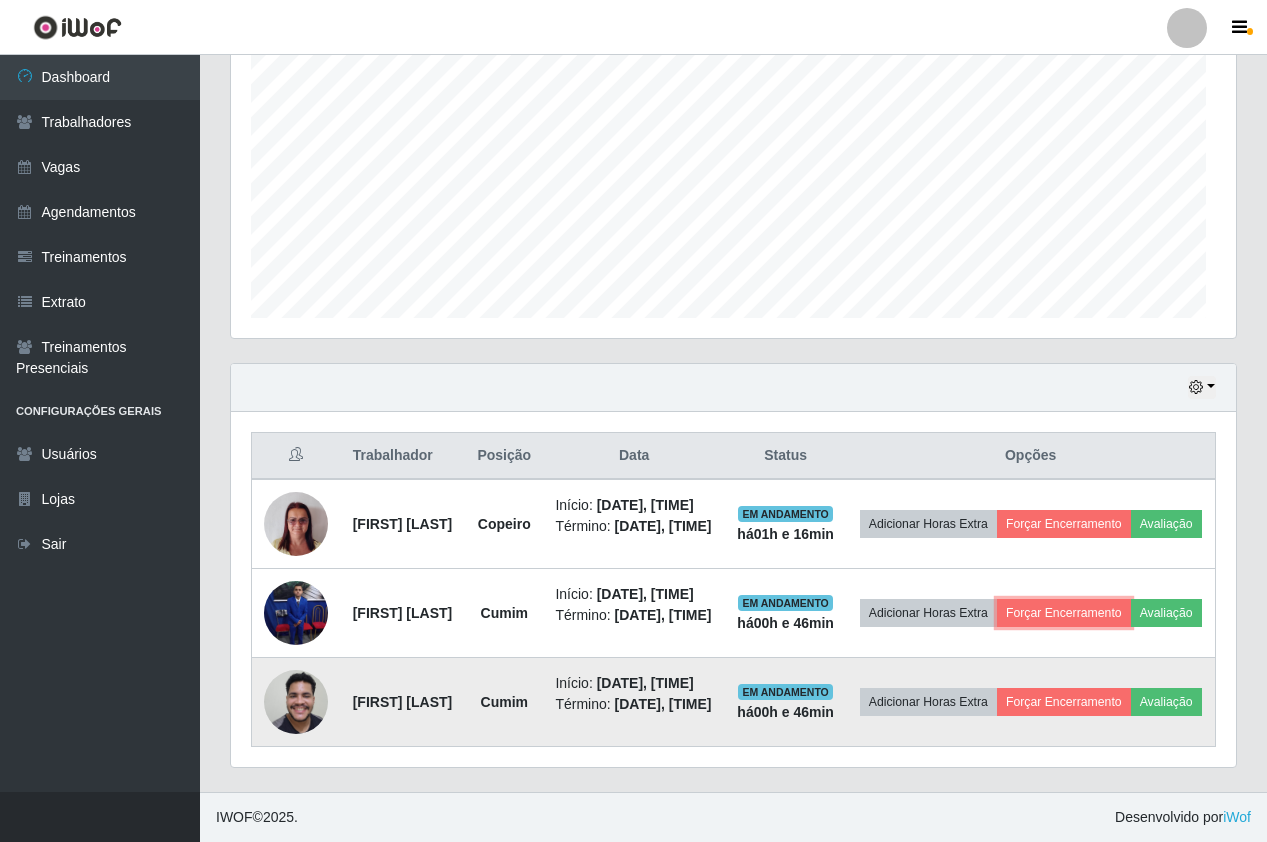 scroll, scrollTop: 999585, scrollLeft: 998995, axis: both 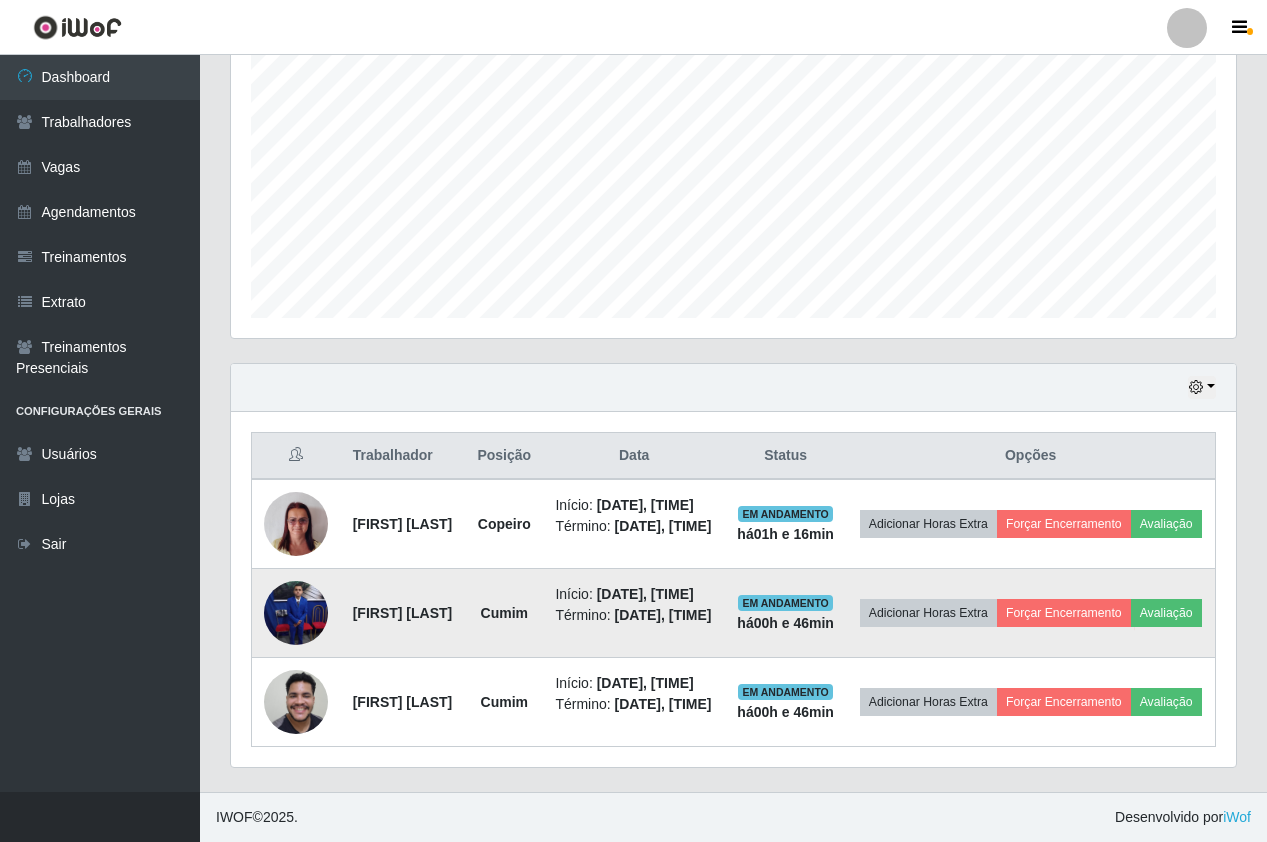 click at bounding box center [296, 613] 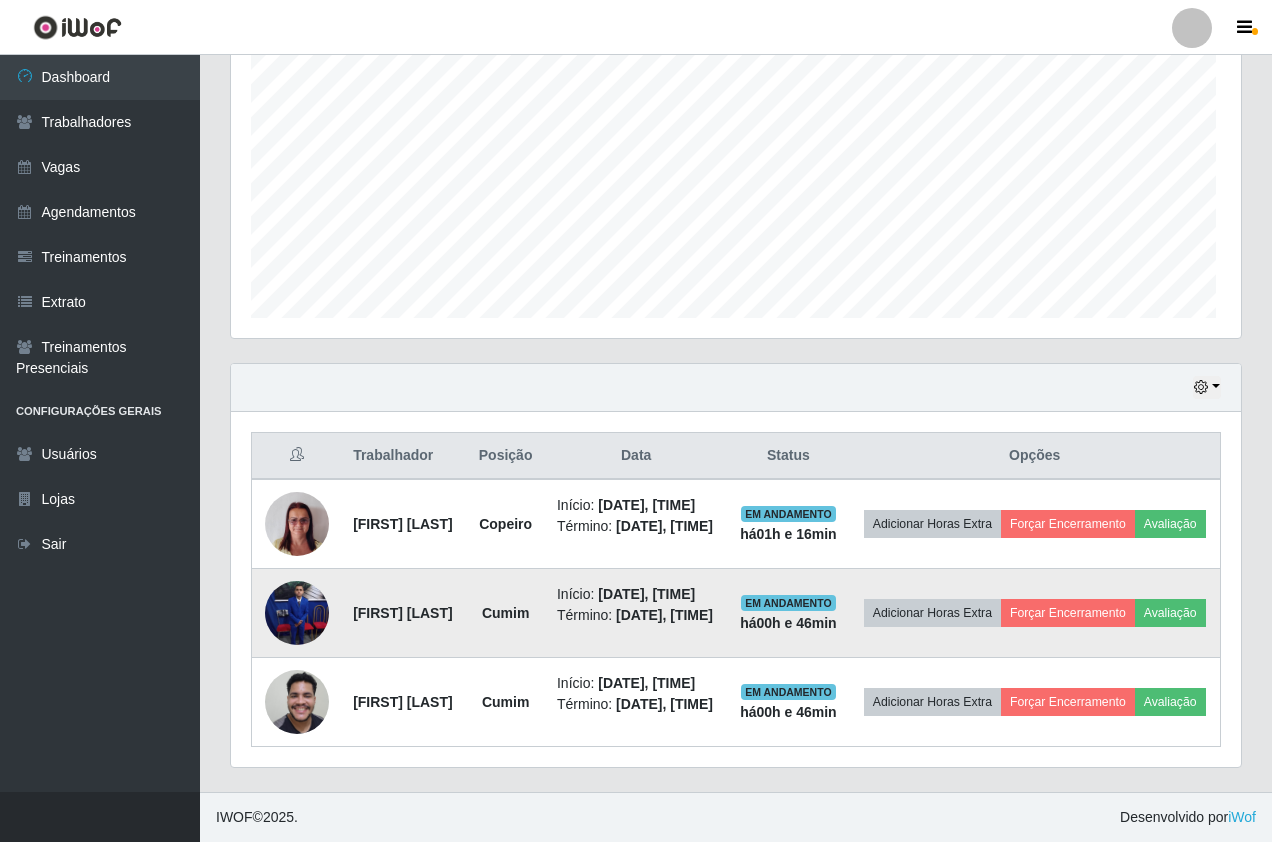 scroll, scrollTop: 999585, scrollLeft: 999005, axis: both 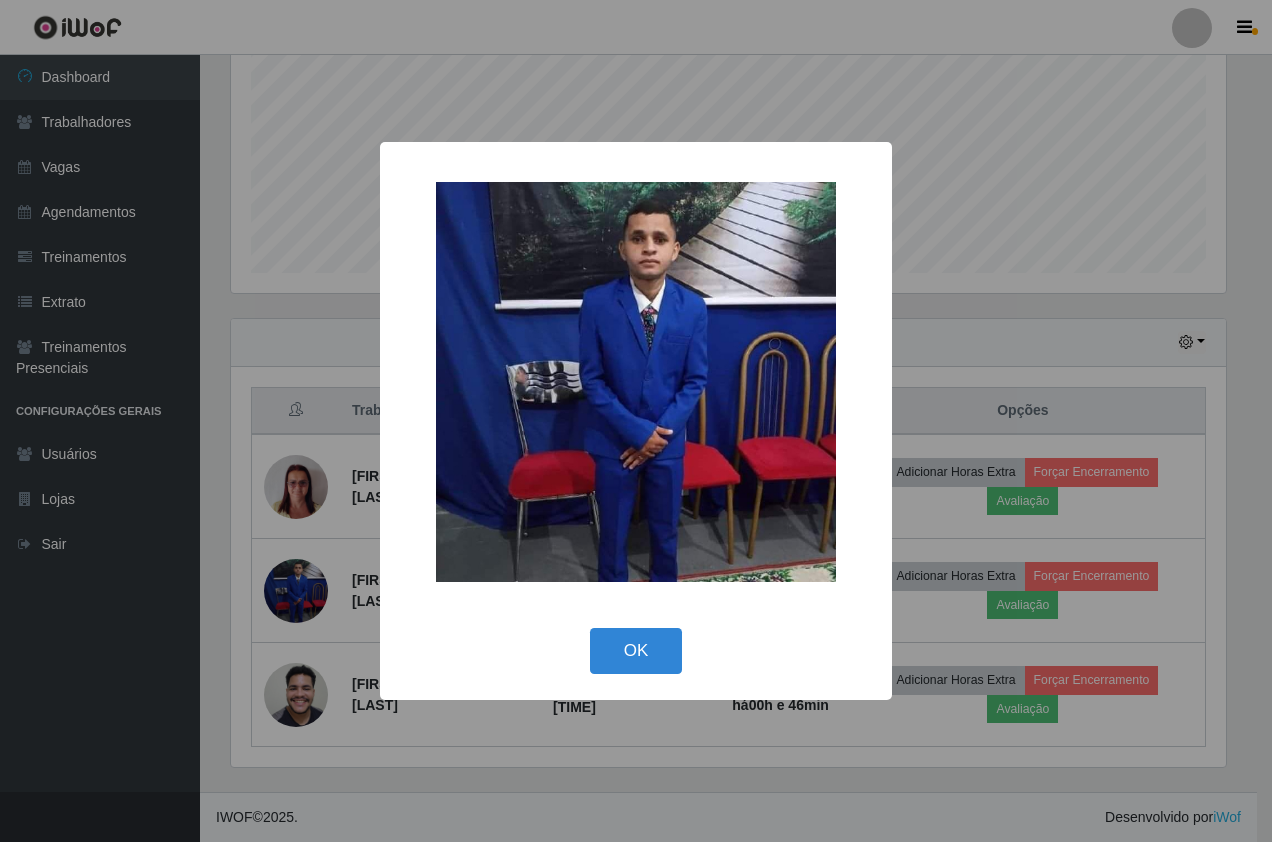 click on "× OK Cancel" at bounding box center [636, 421] 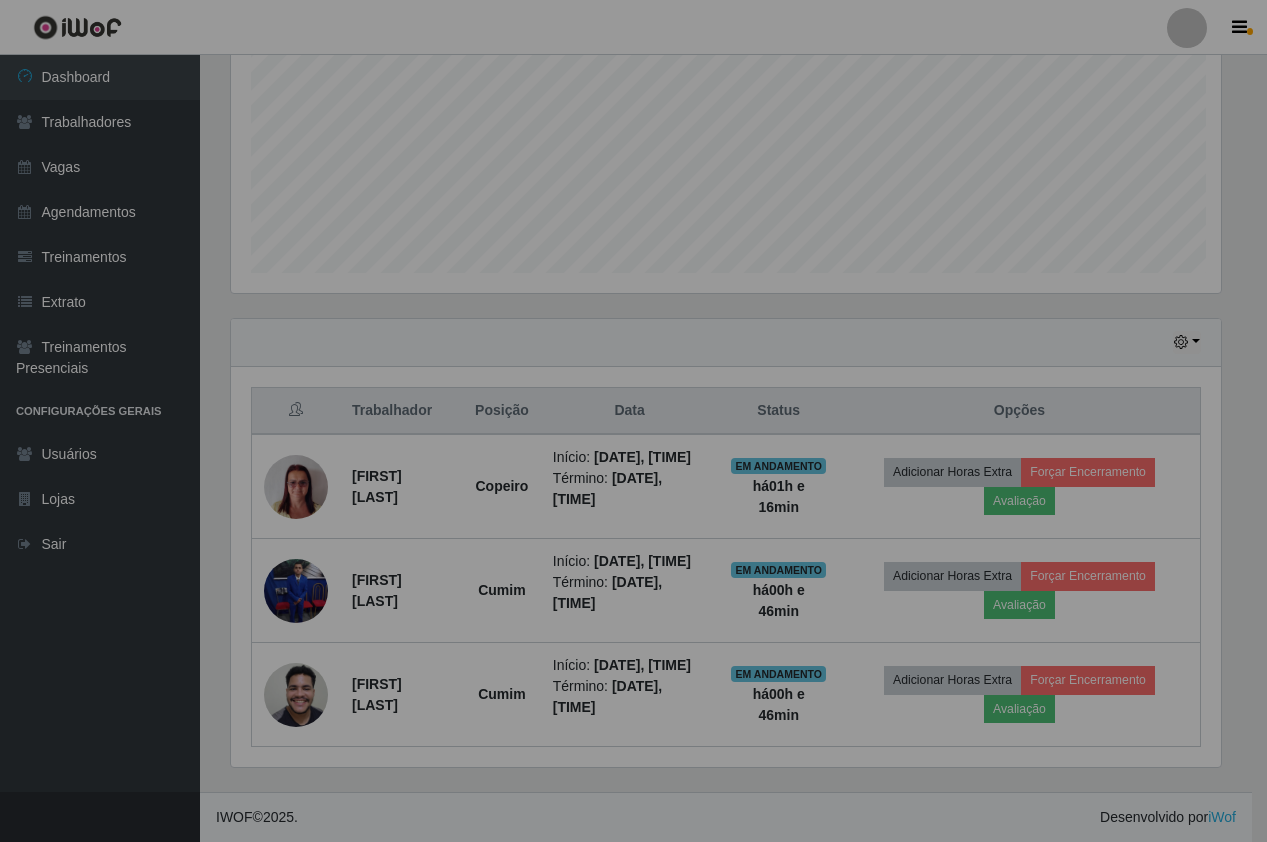 scroll, scrollTop: 999585, scrollLeft: 998995, axis: both 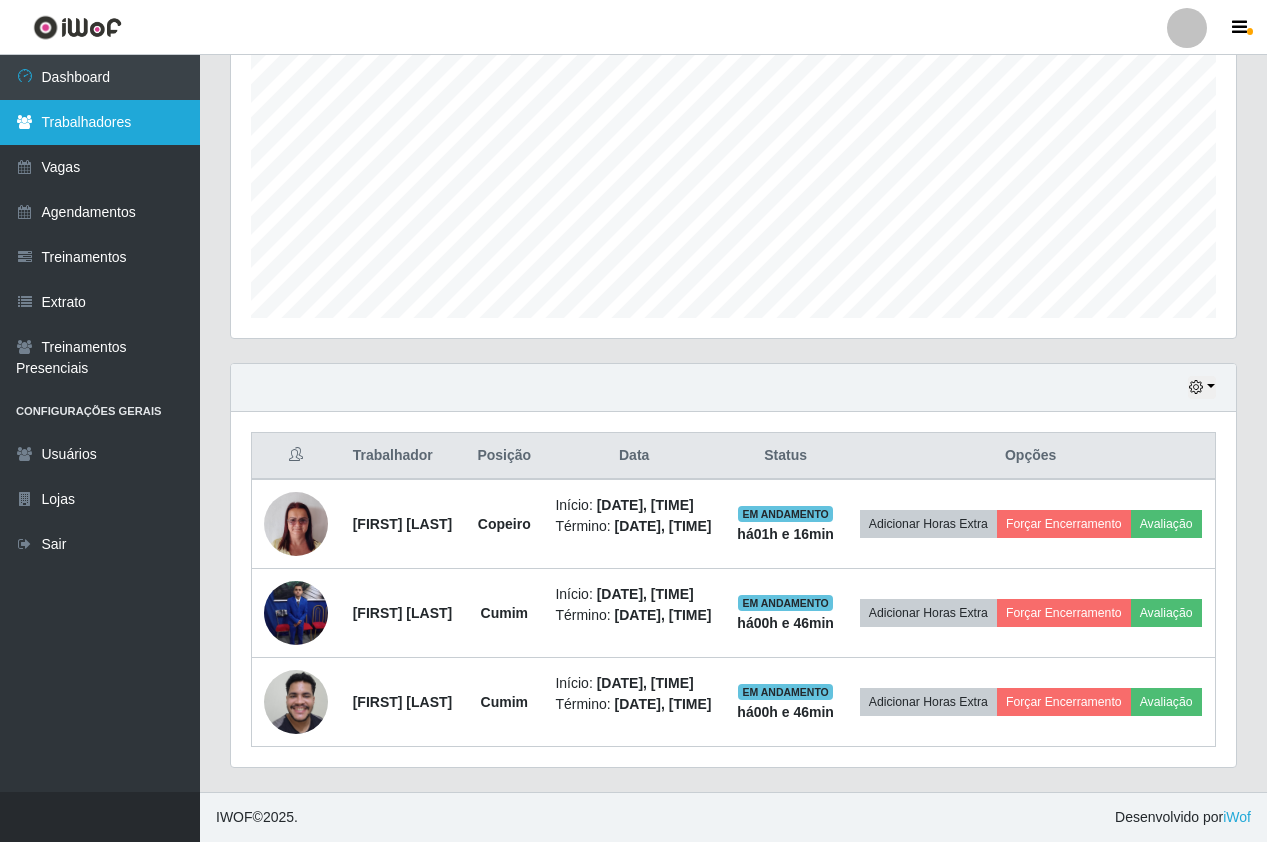 click on "Trabalhadores" at bounding box center (100, 122) 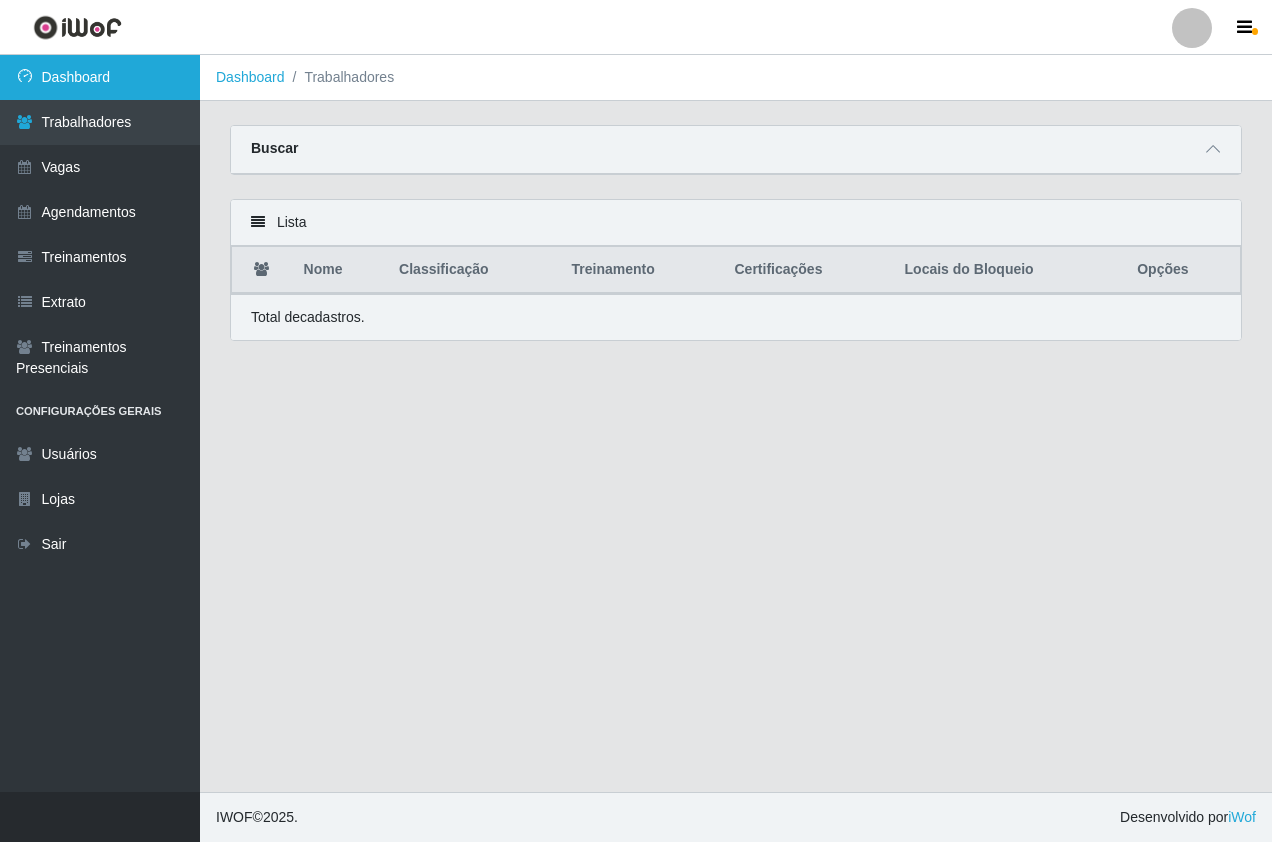 click on "Dashboard" at bounding box center (100, 77) 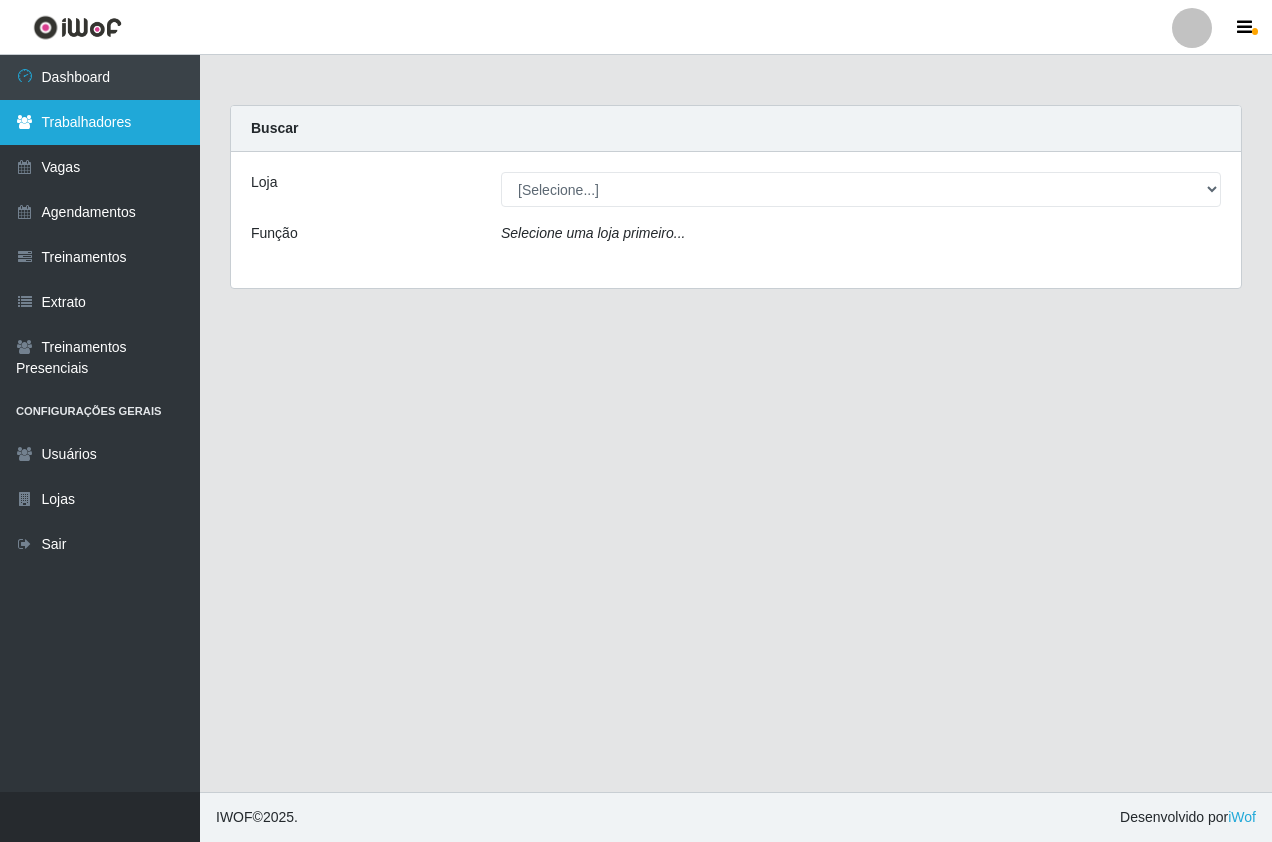 click on "Trabalhadores" at bounding box center [100, 122] 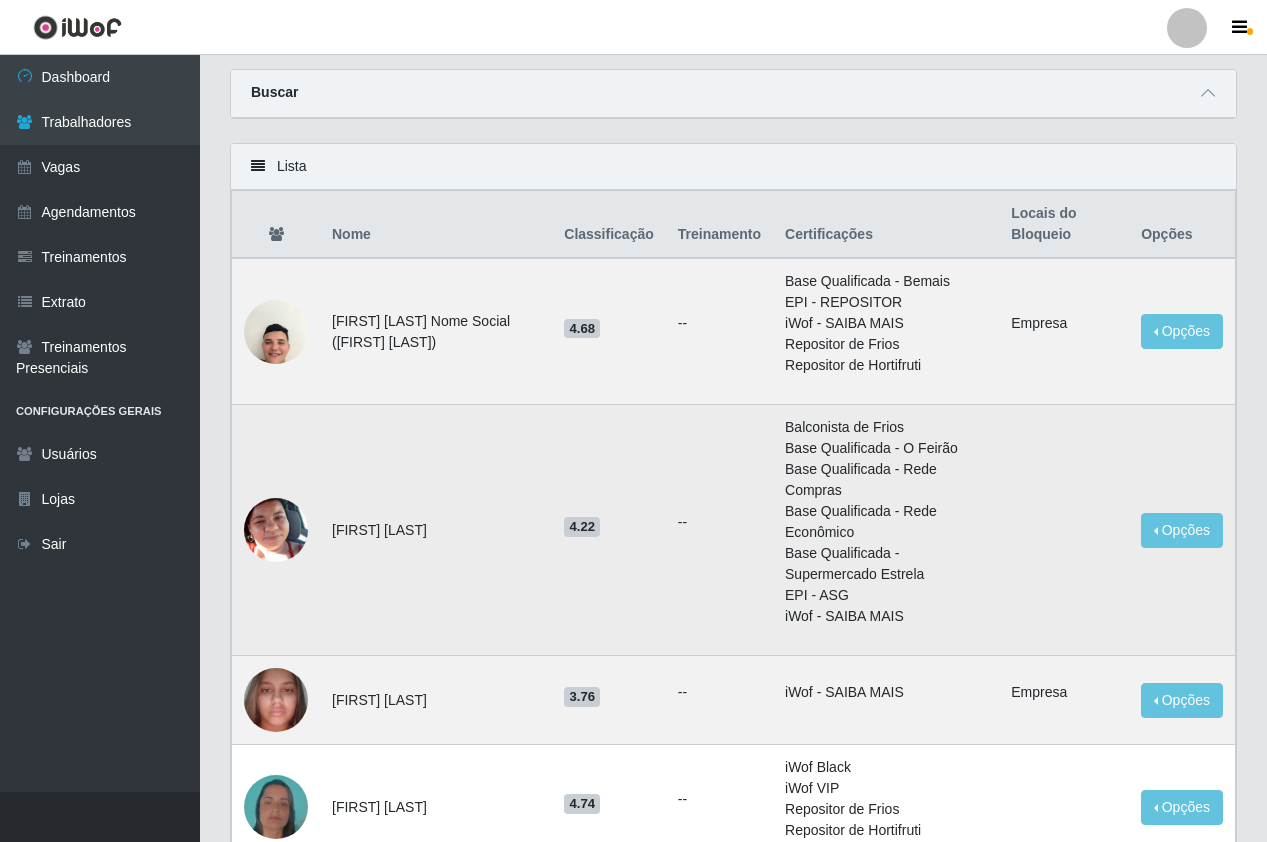 scroll, scrollTop: 100, scrollLeft: 0, axis: vertical 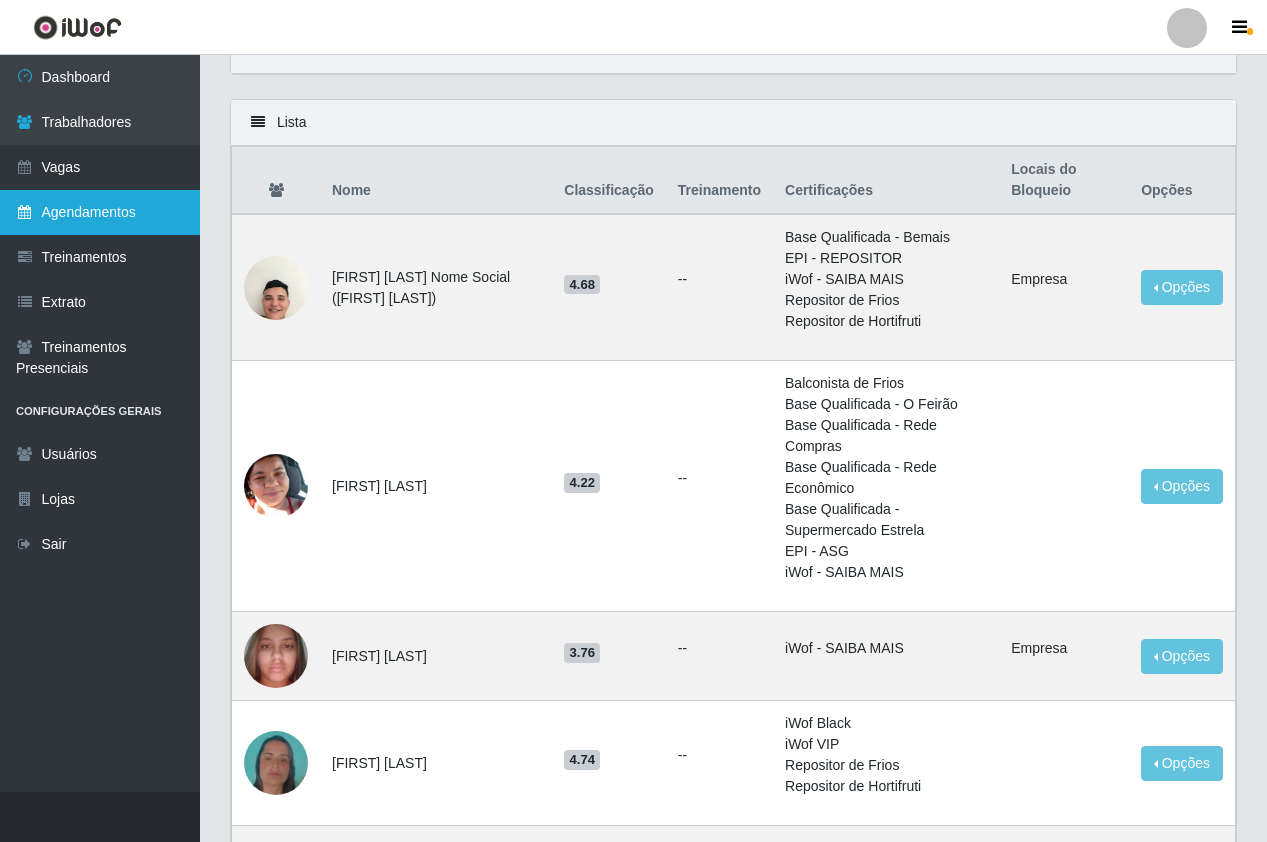 click on "Agendamentos" at bounding box center [100, 212] 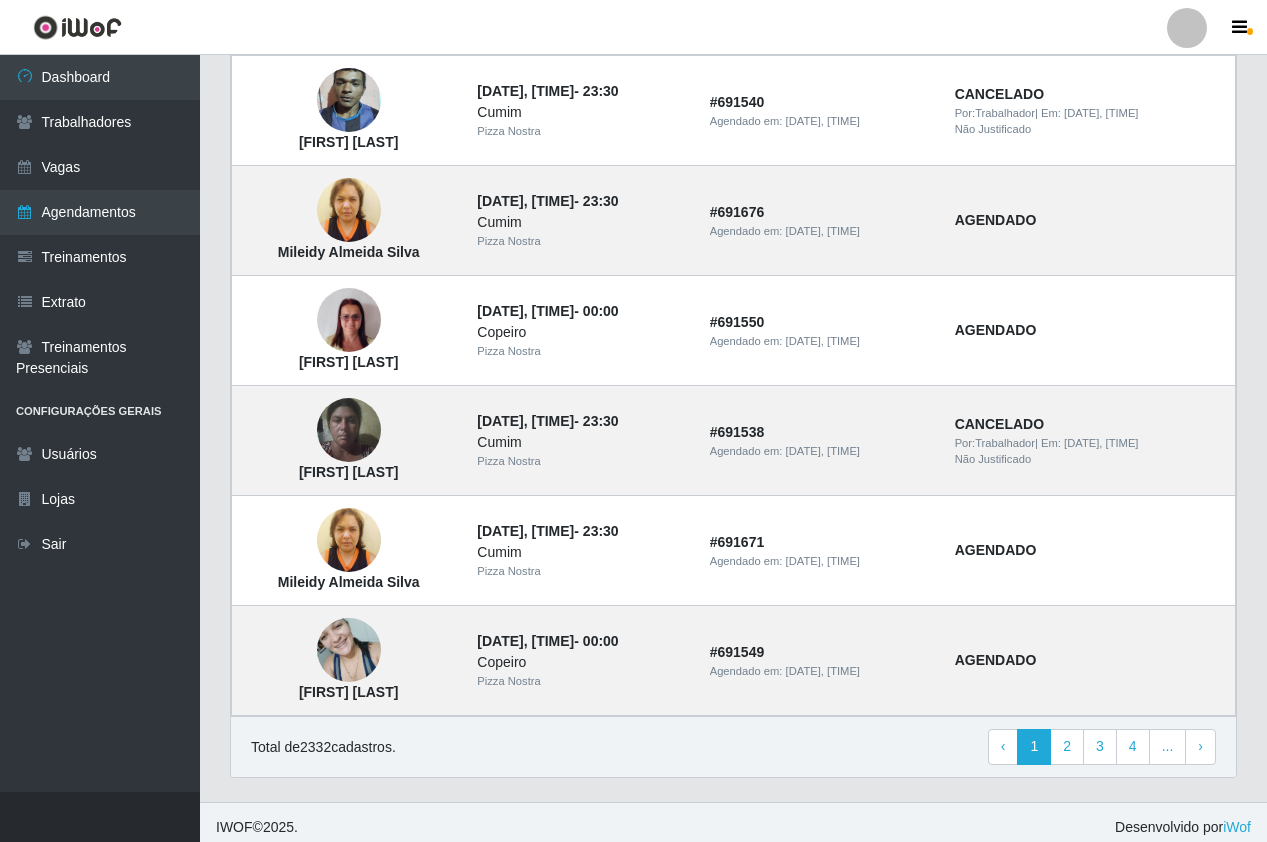 scroll, scrollTop: 1246, scrollLeft: 0, axis: vertical 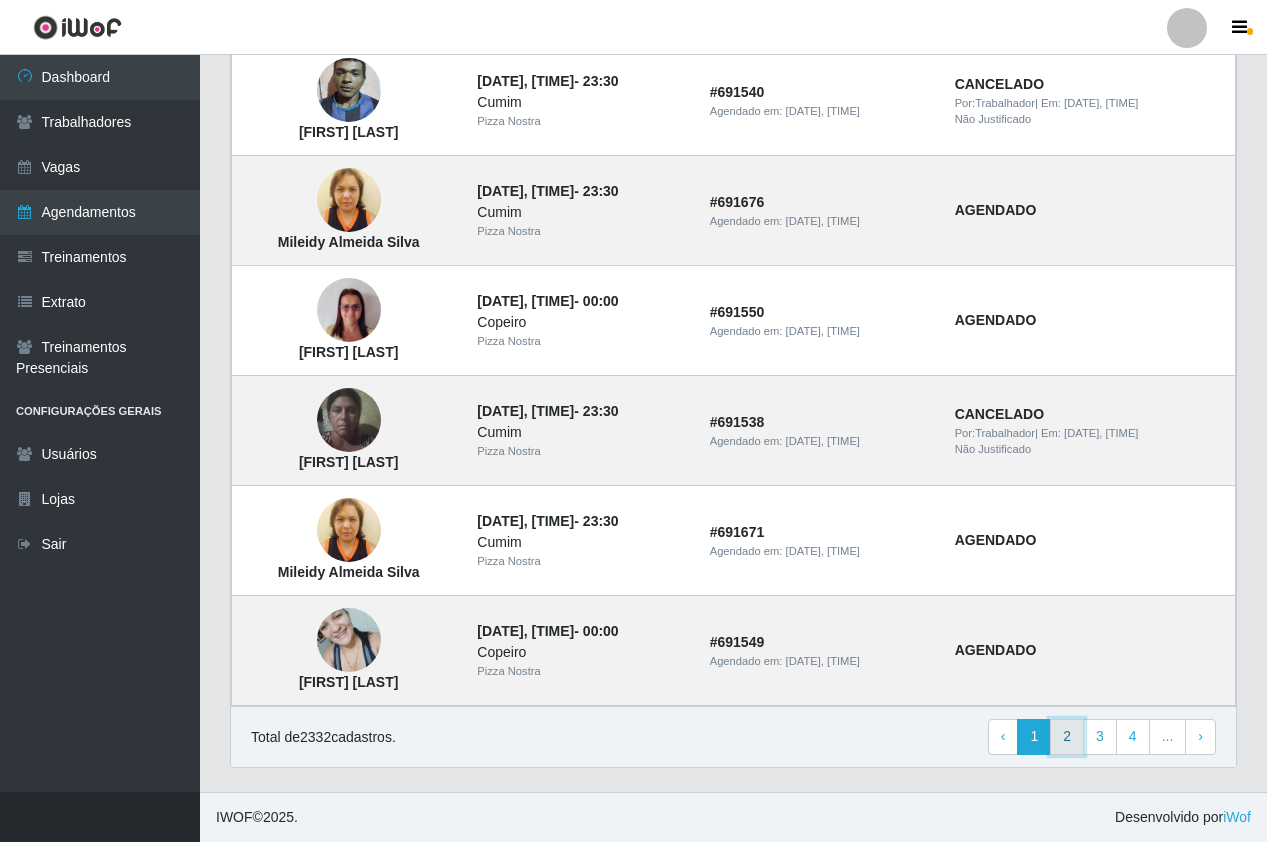 click on "2" at bounding box center (1067, 737) 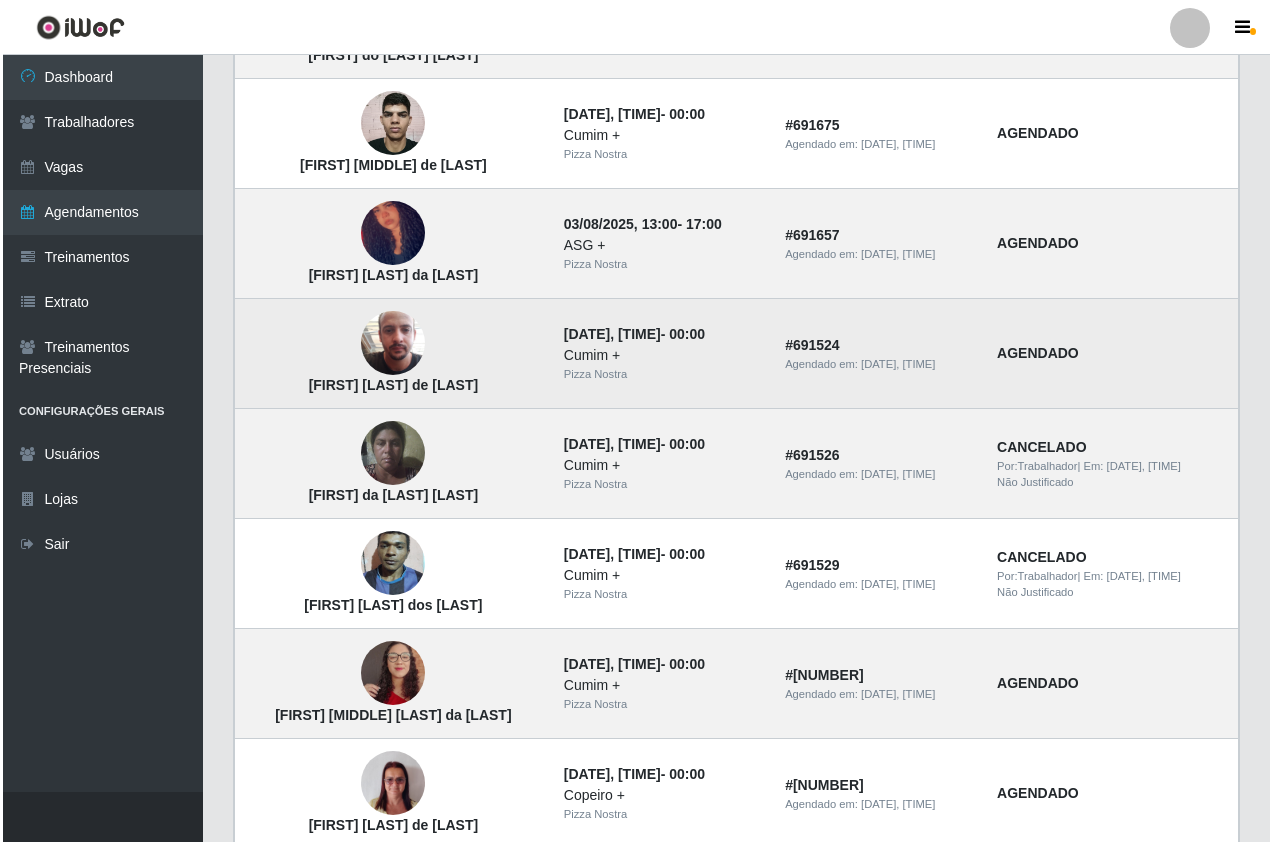 scroll, scrollTop: 946, scrollLeft: 0, axis: vertical 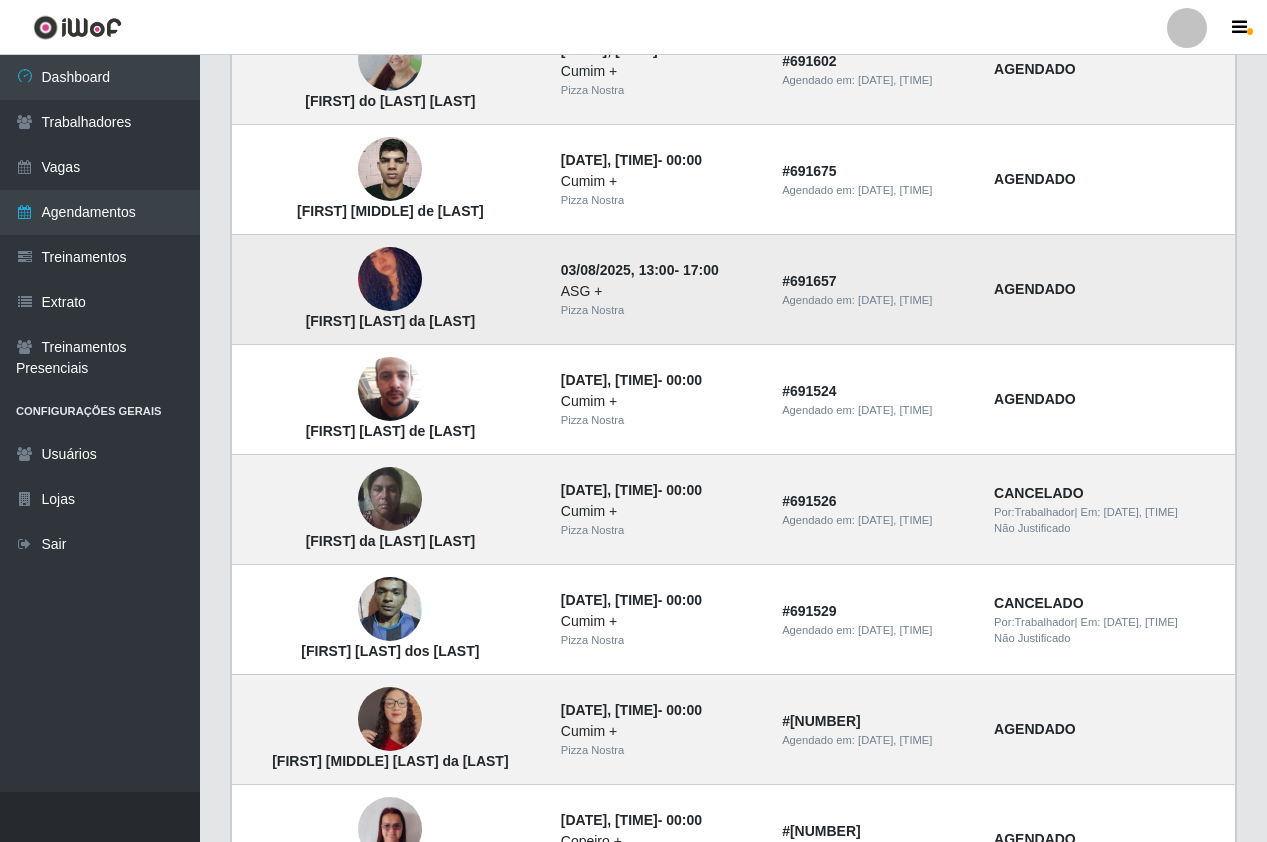 click at bounding box center (390, 279) 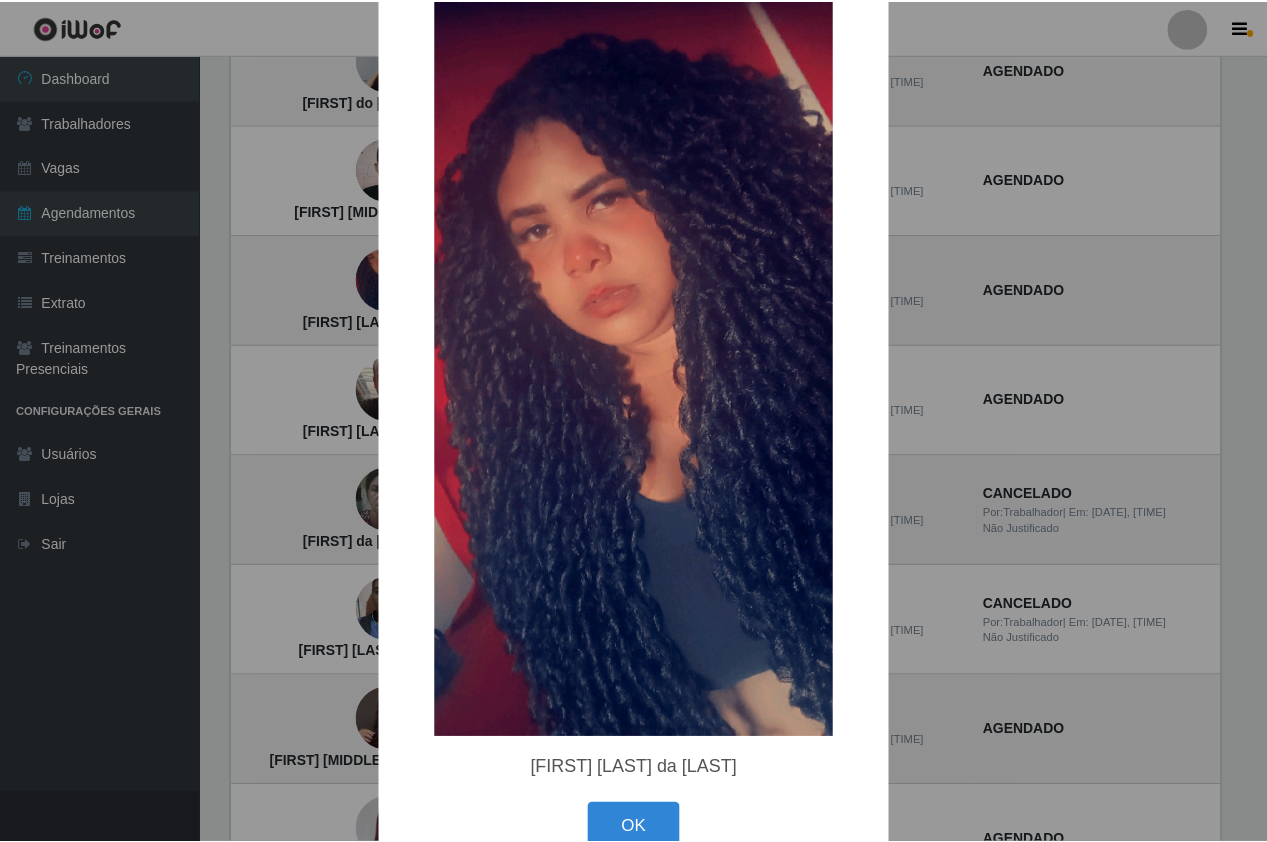 scroll, scrollTop: 94, scrollLeft: 0, axis: vertical 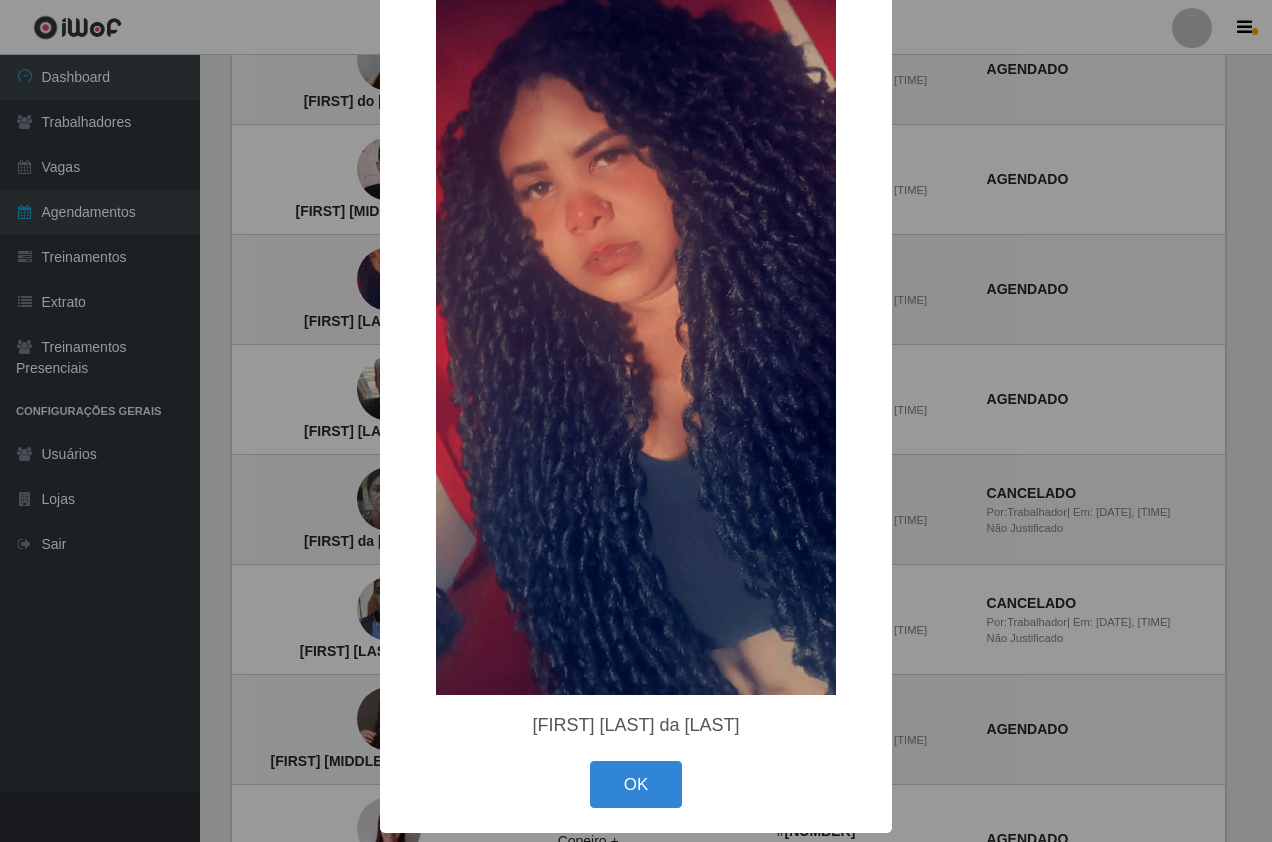 click on "× [FIRST] [LAST] da [LAST] OK Cancel" at bounding box center [636, 421] 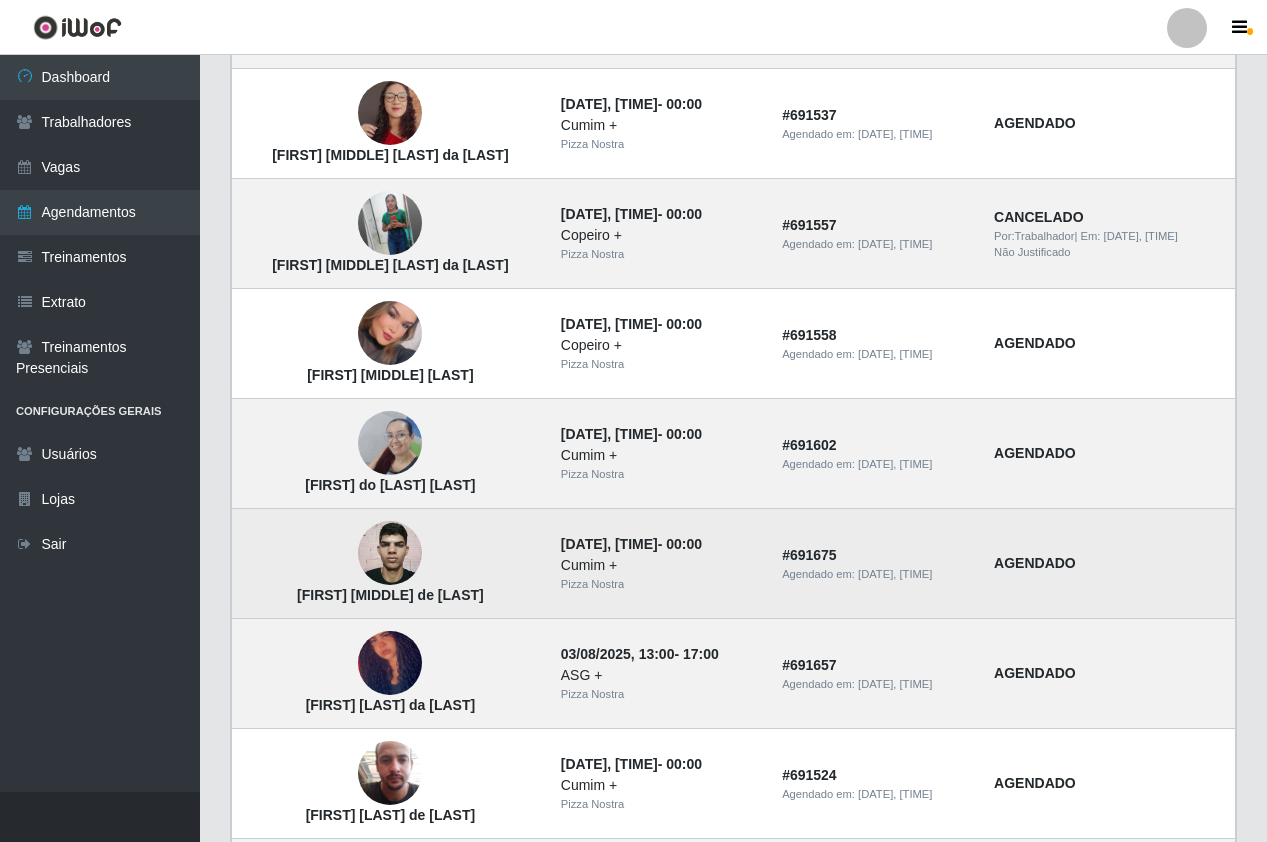 scroll, scrollTop: 546, scrollLeft: 0, axis: vertical 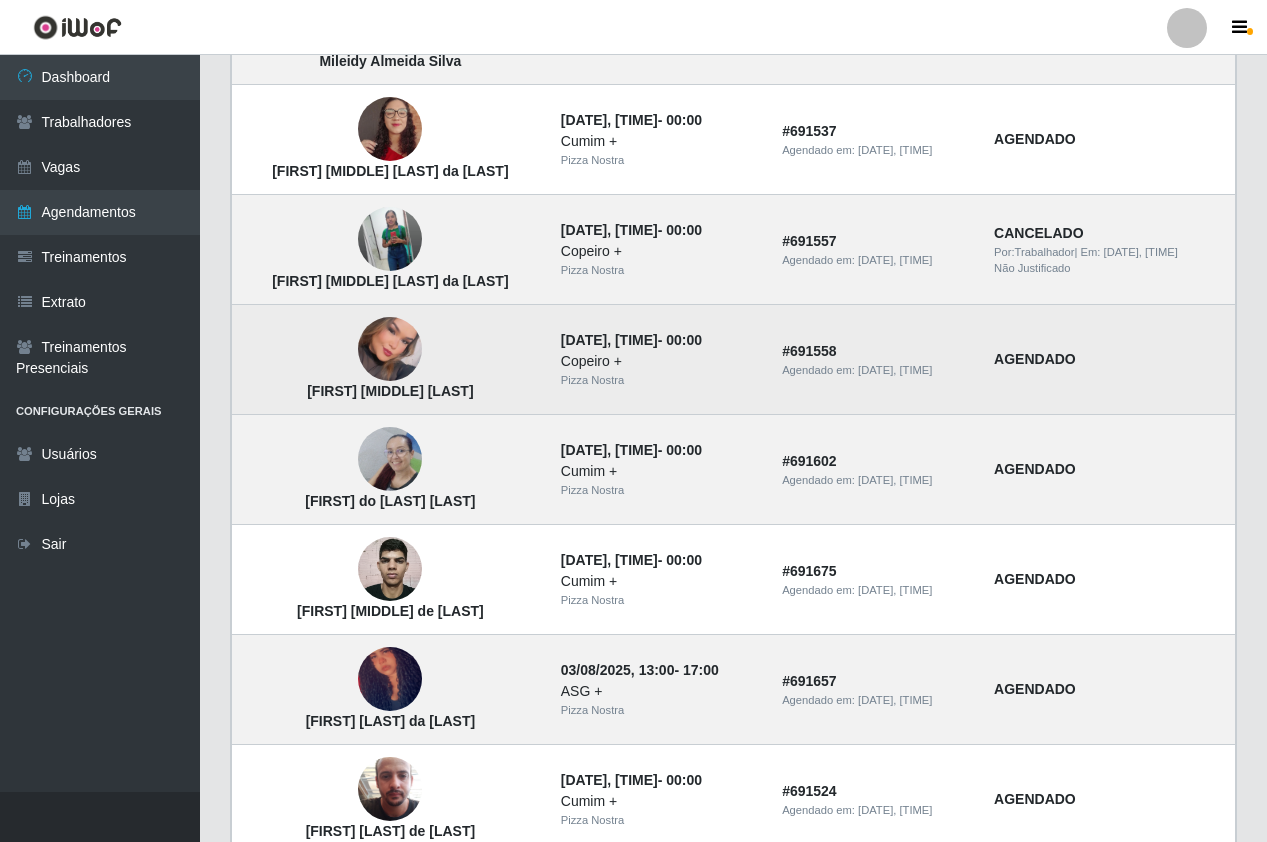 click at bounding box center [390, 349] 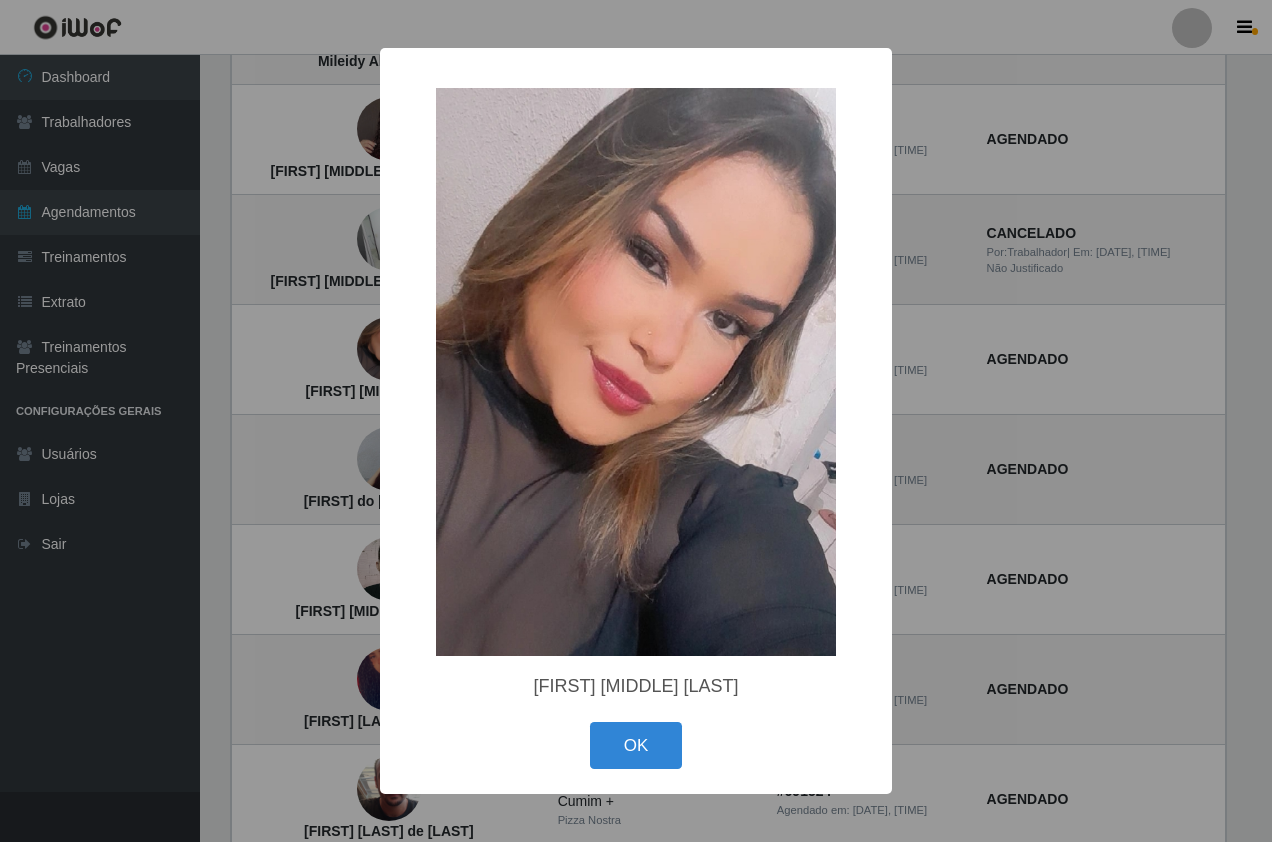 click on "×" at bounding box center (636, 372) 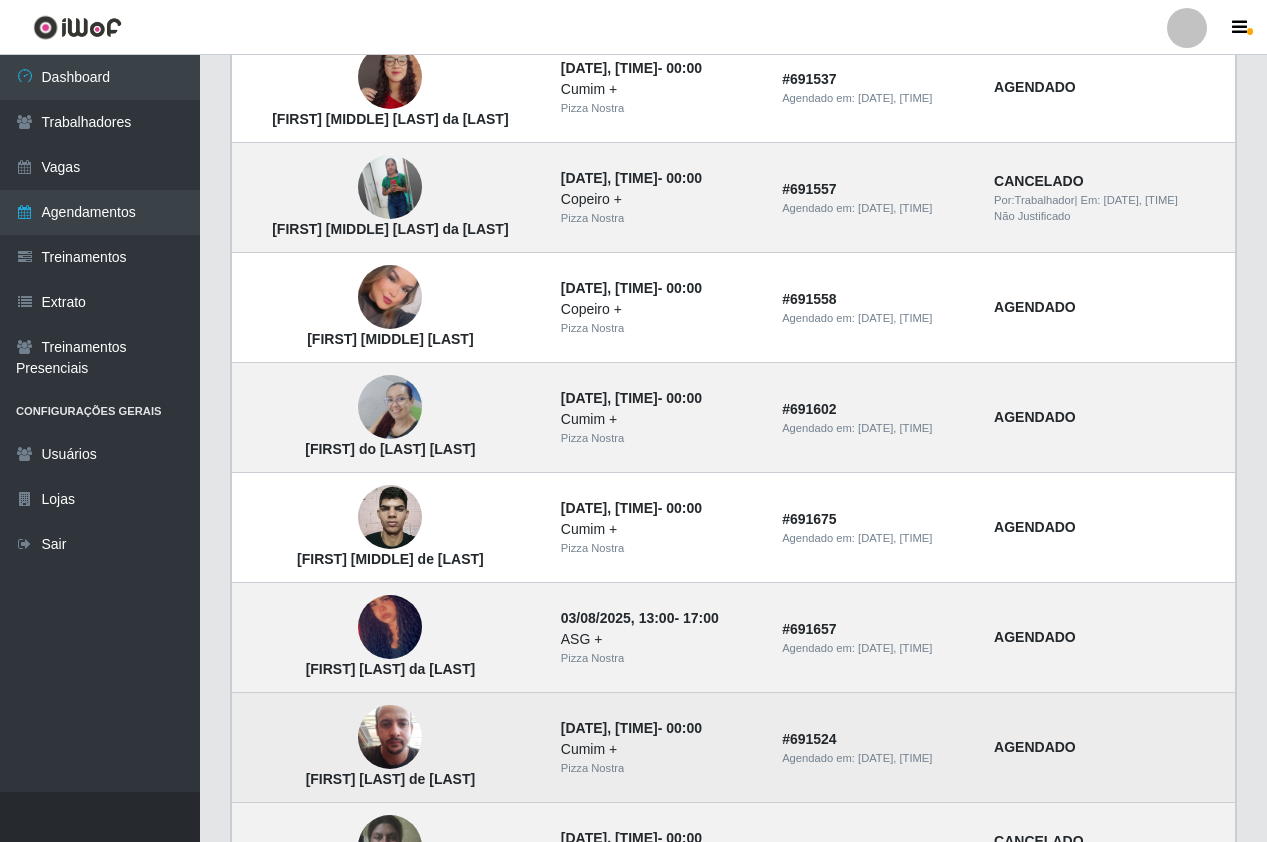 scroll, scrollTop: 646, scrollLeft: 0, axis: vertical 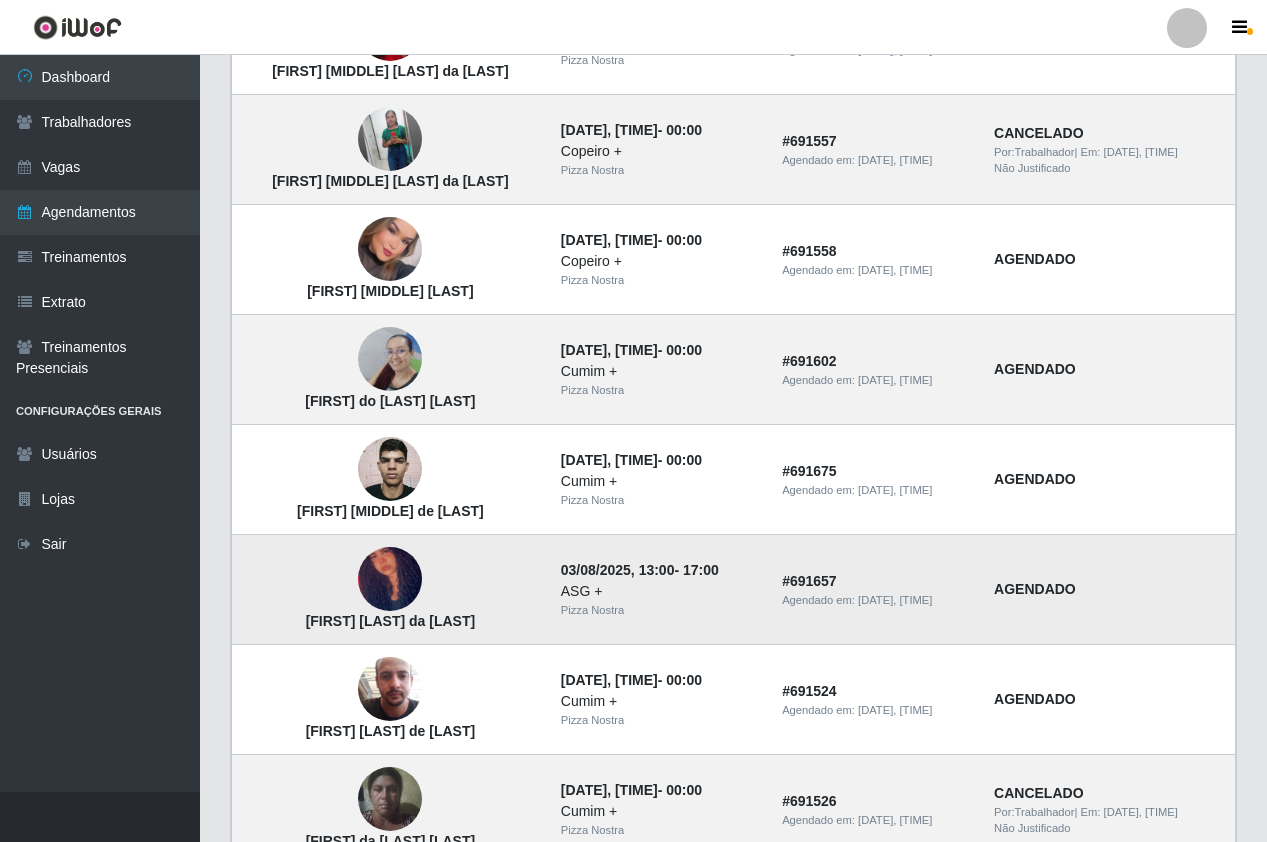 click at bounding box center [390, 579] 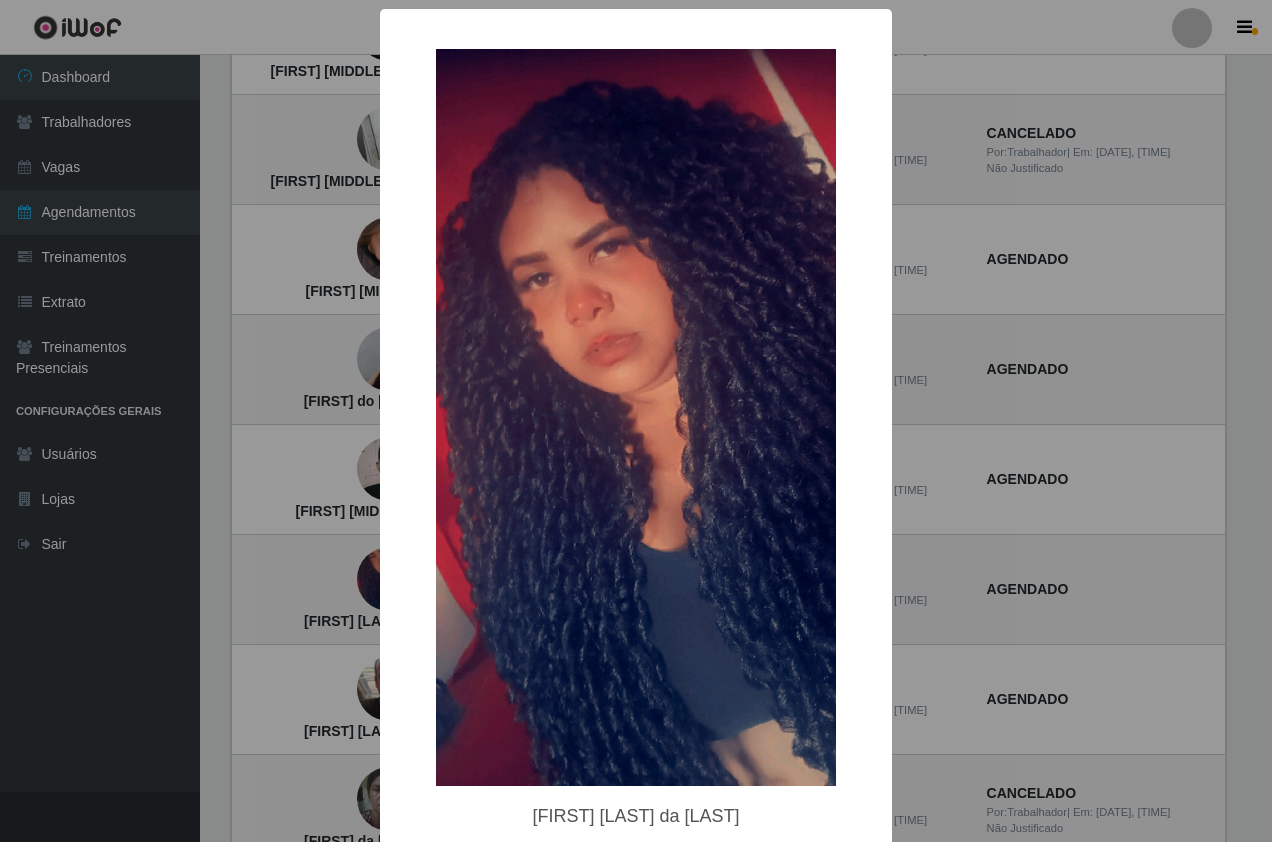 click on "× [FIRST] [LAST] da [LAST] OK Cancel" at bounding box center (636, 421) 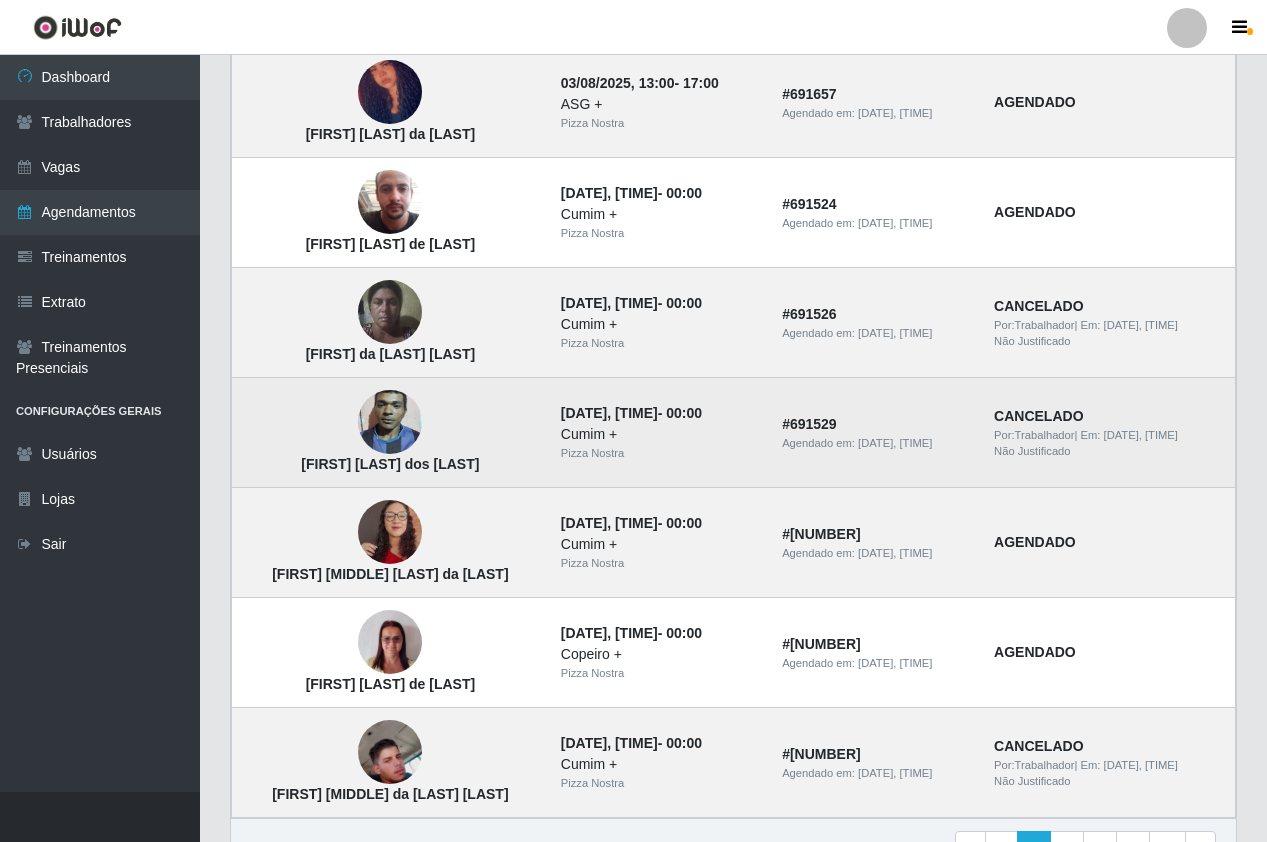 scroll, scrollTop: 1246, scrollLeft: 0, axis: vertical 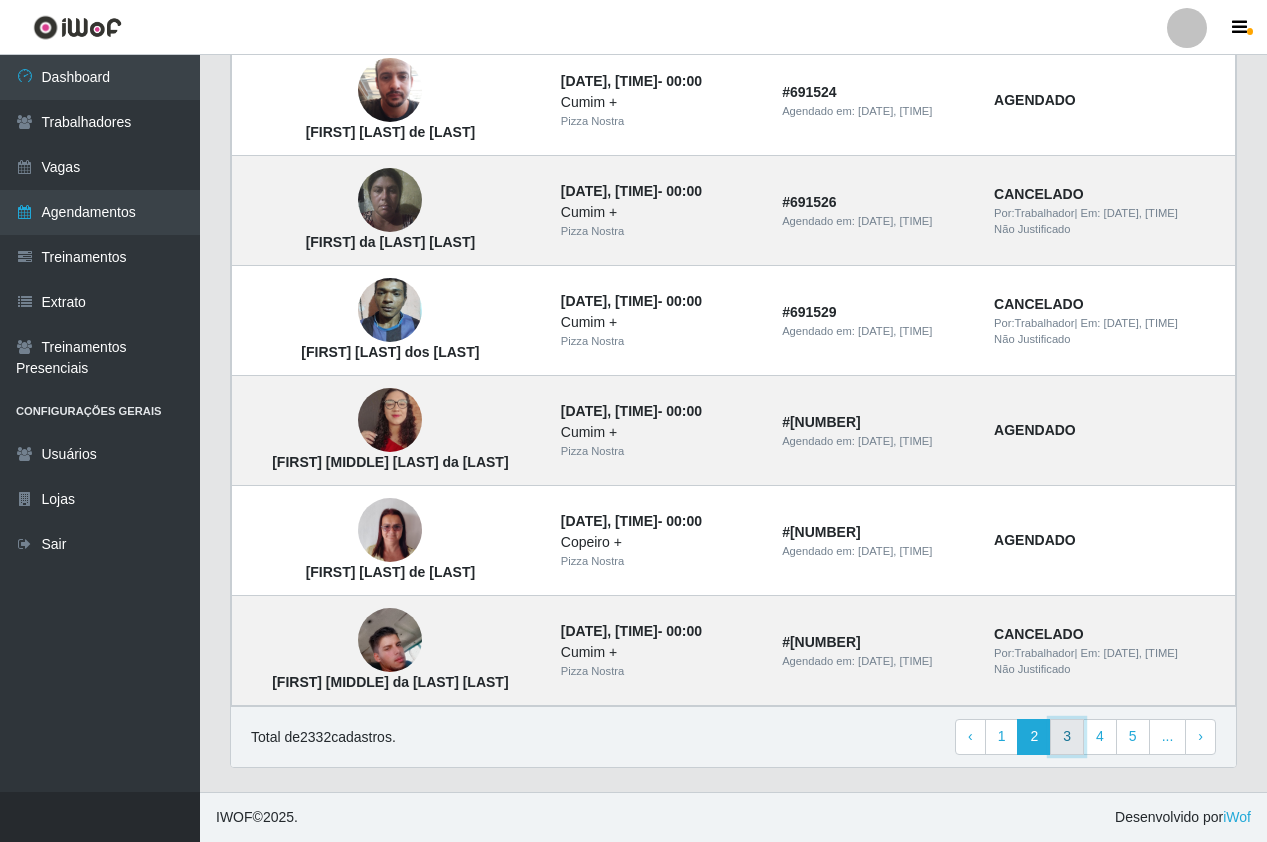 click on "3" at bounding box center (1067, 737) 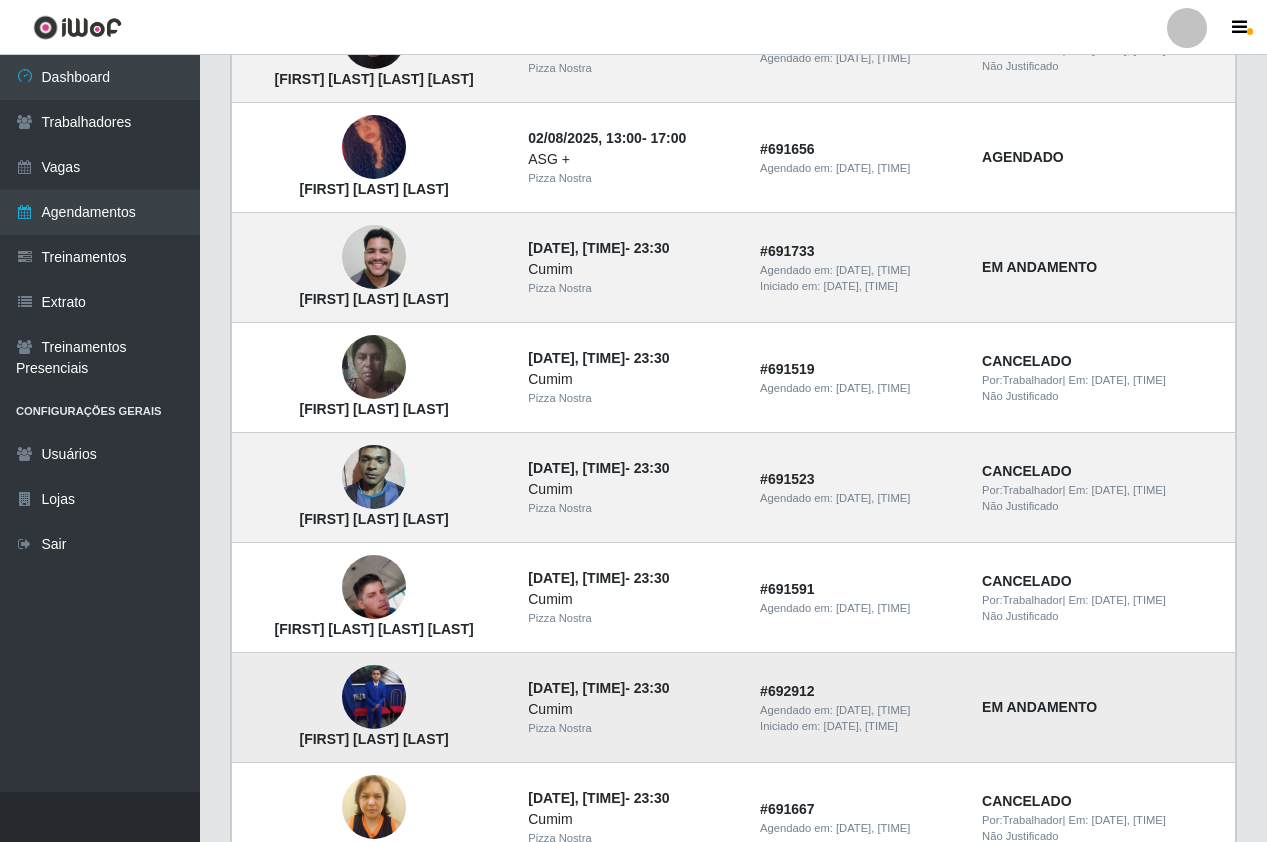 scroll, scrollTop: 500, scrollLeft: 0, axis: vertical 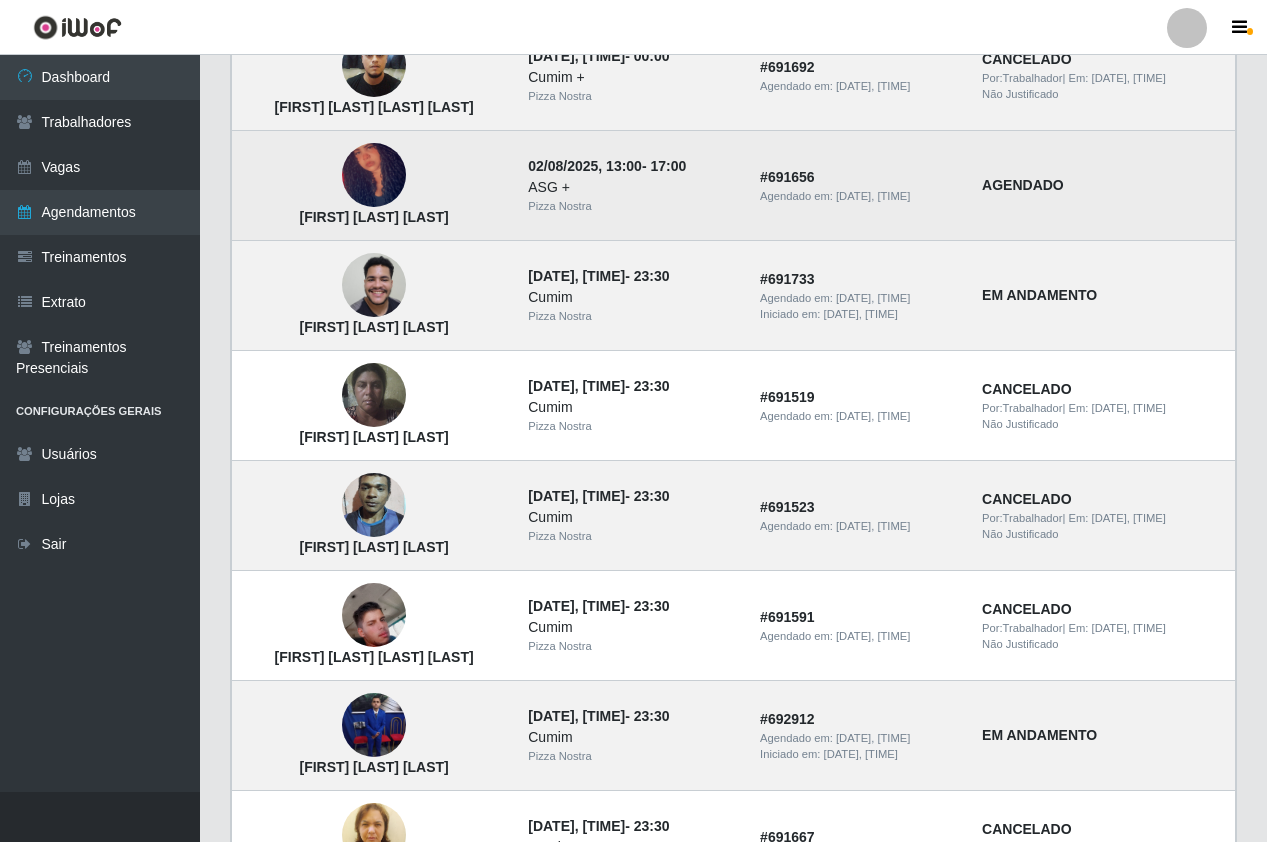 click at bounding box center [374, 175] 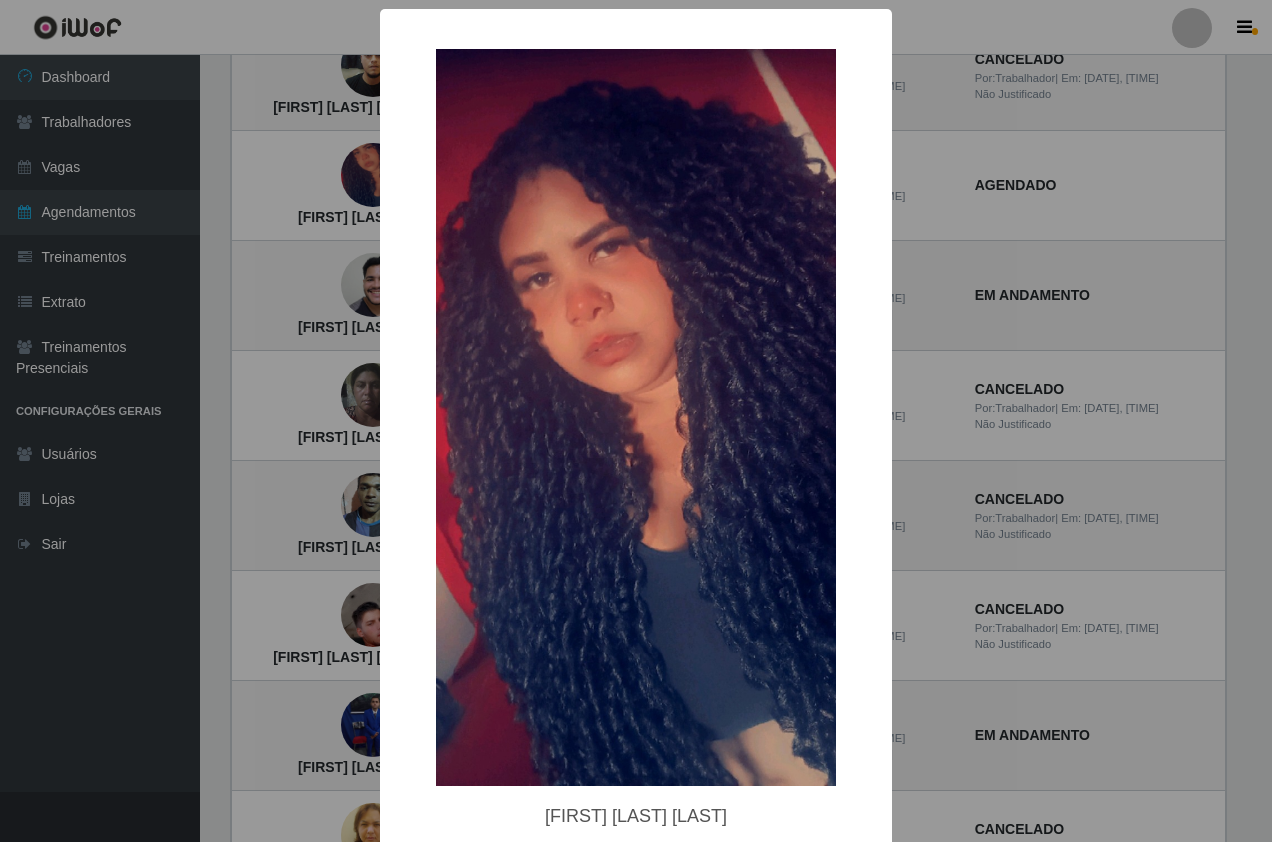 click on "× [FIRST] [LAST] da [LAST] OK Cancel" at bounding box center [636, 421] 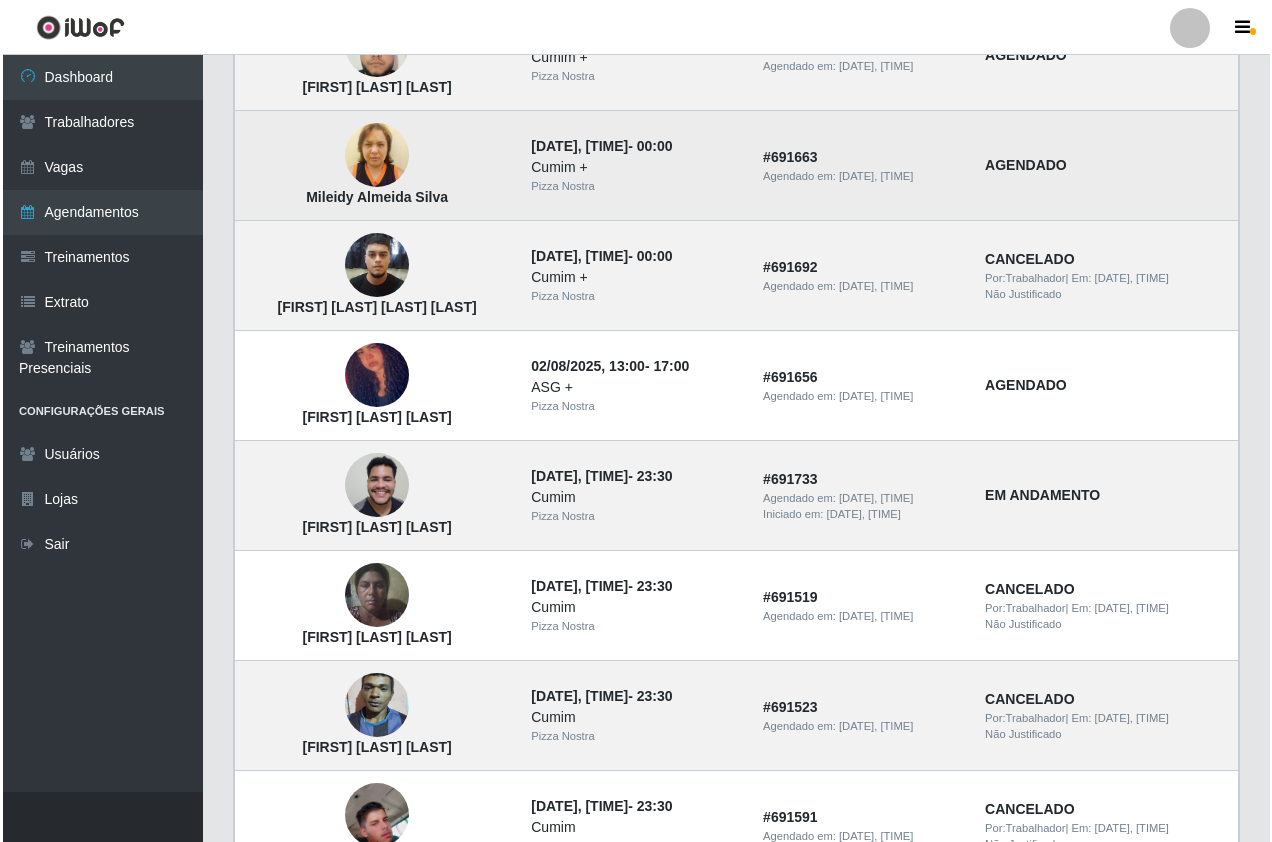 scroll, scrollTop: 0, scrollLeft: 0, axis: both 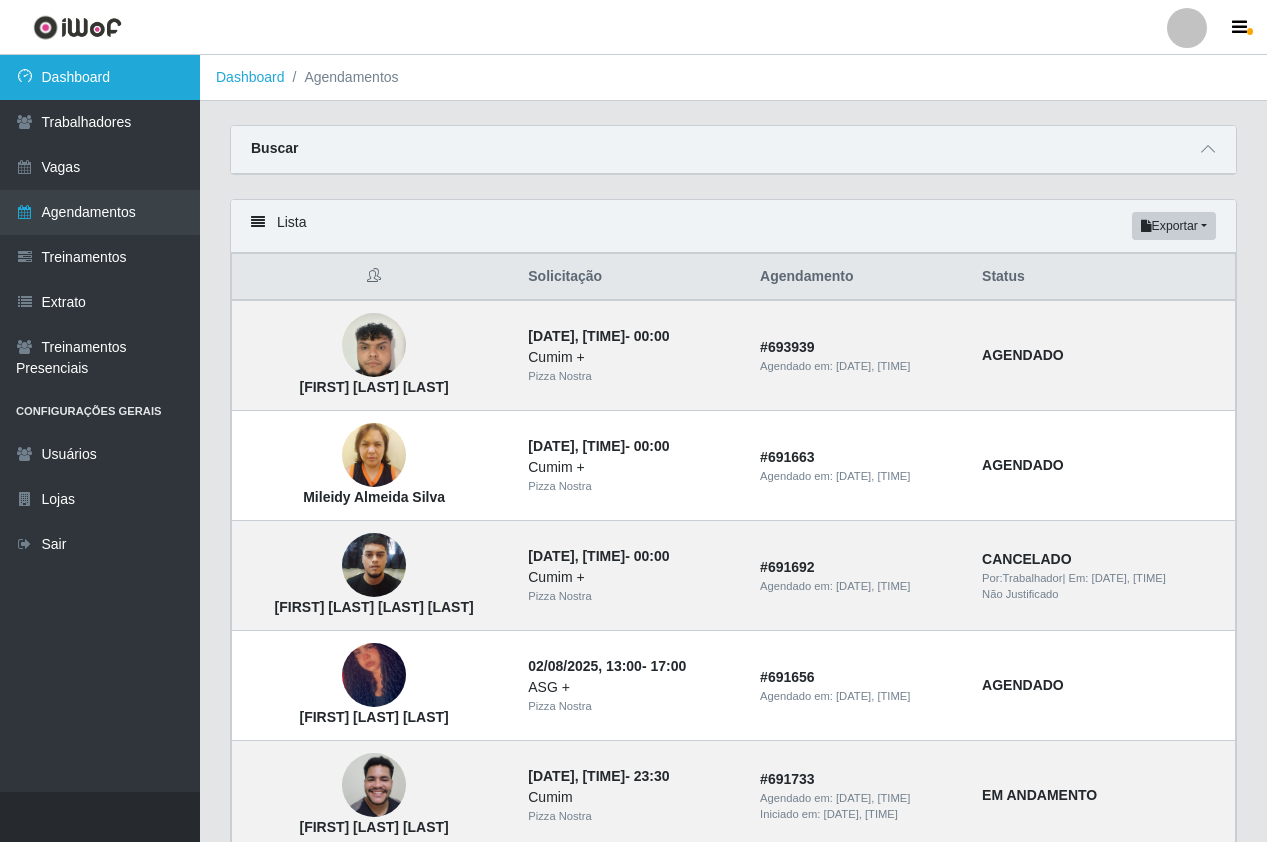 click on "Dashboard" at bounding box center (100, 77) 